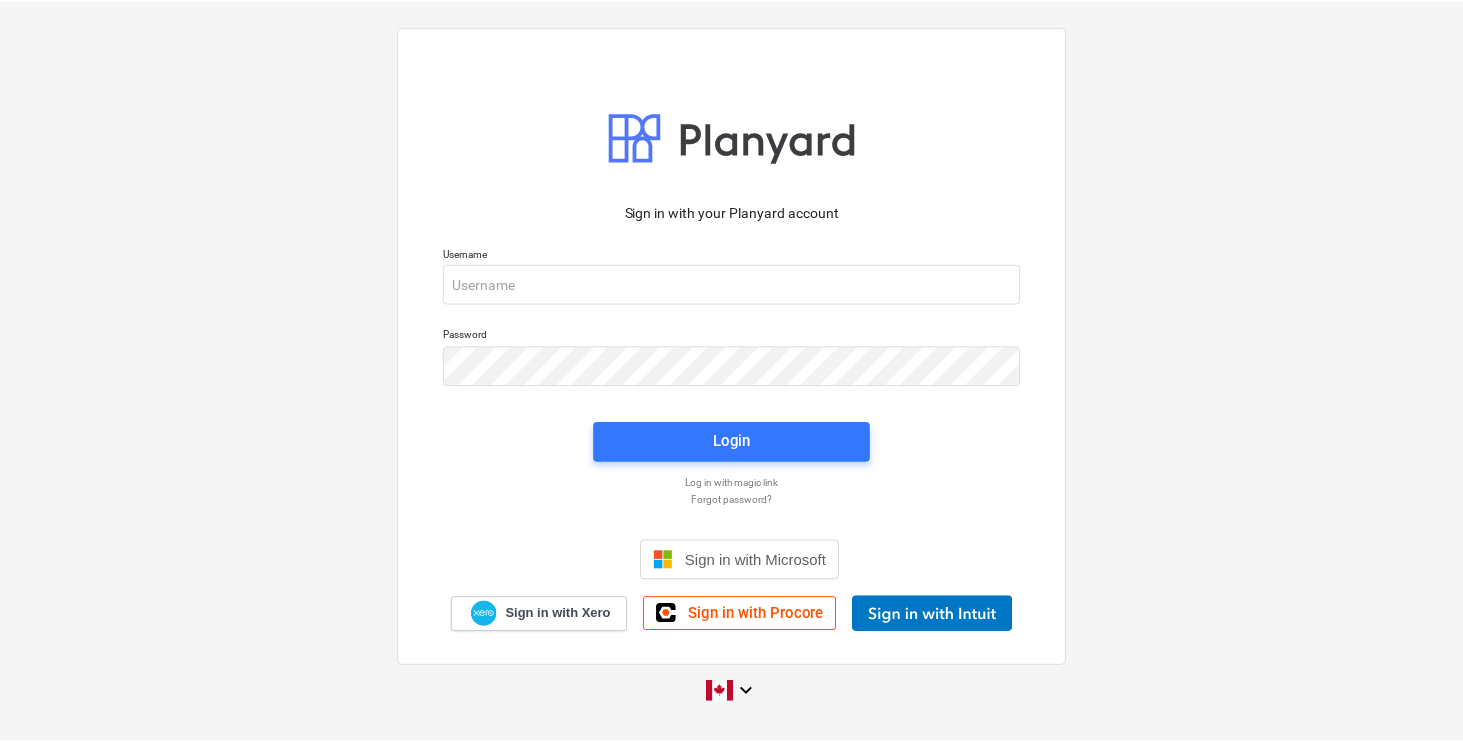 scroll, scrollTop: 0, scrollLeft: 0, axis: both 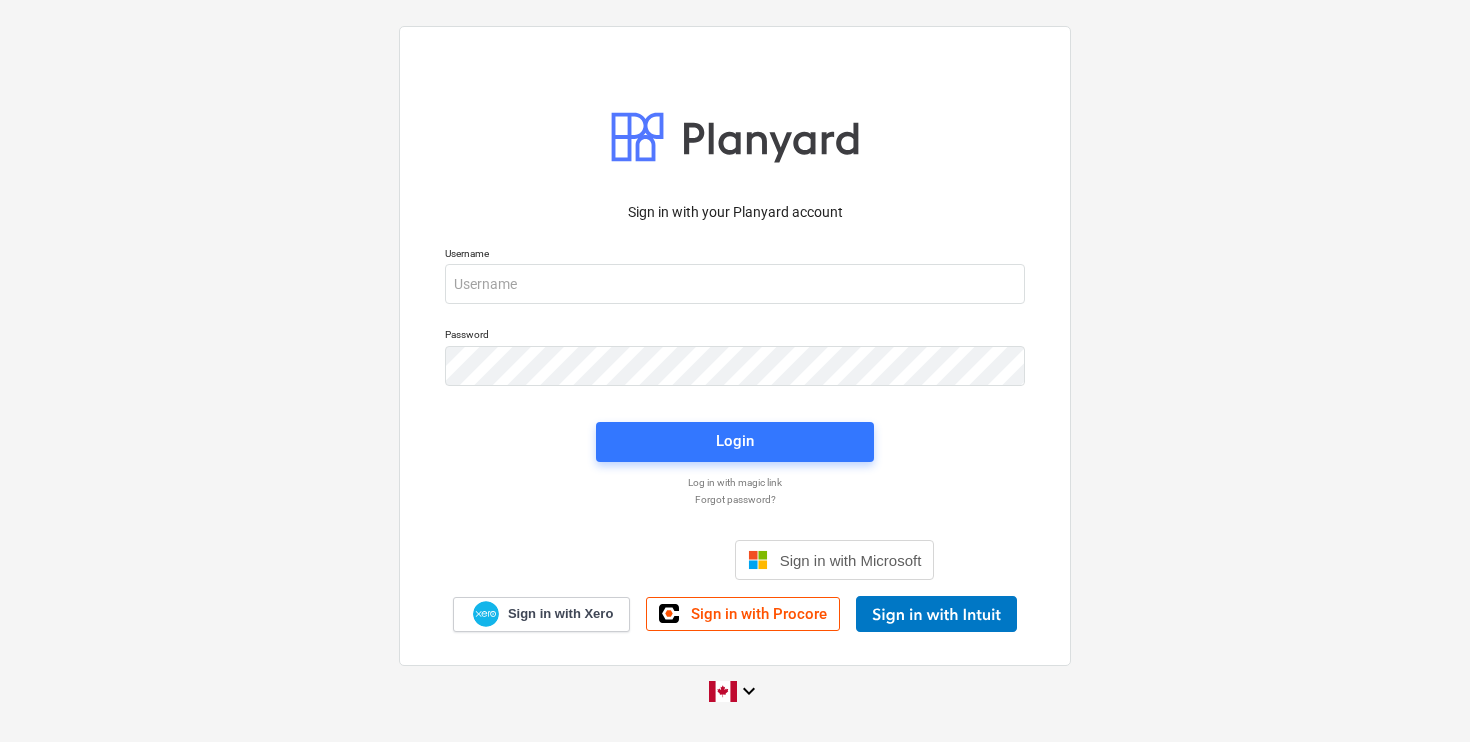 type on "[EMAIL]" 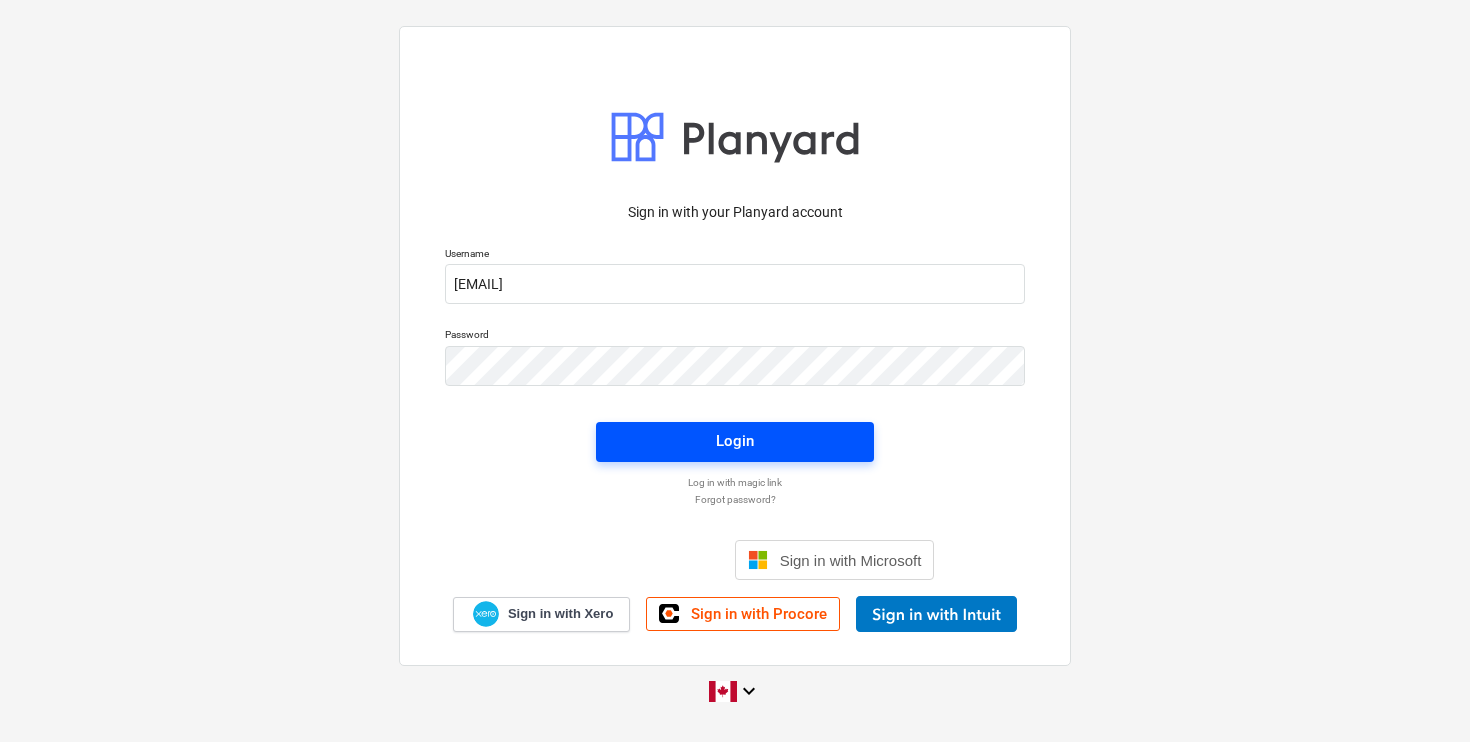 click on "Login" at bounding box center (735, 441) 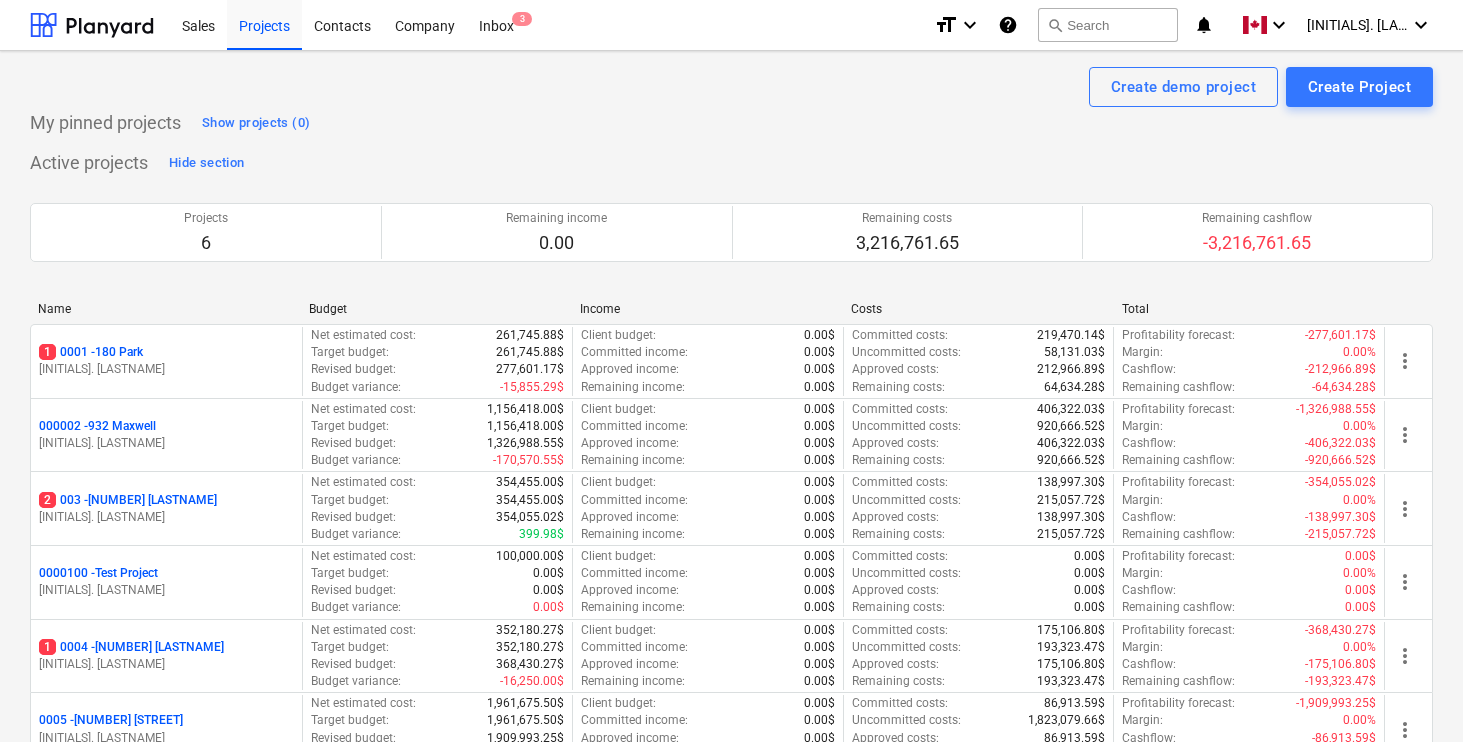 scroll, scrollTop: 107, scrollLeft: 0, axis: vertical 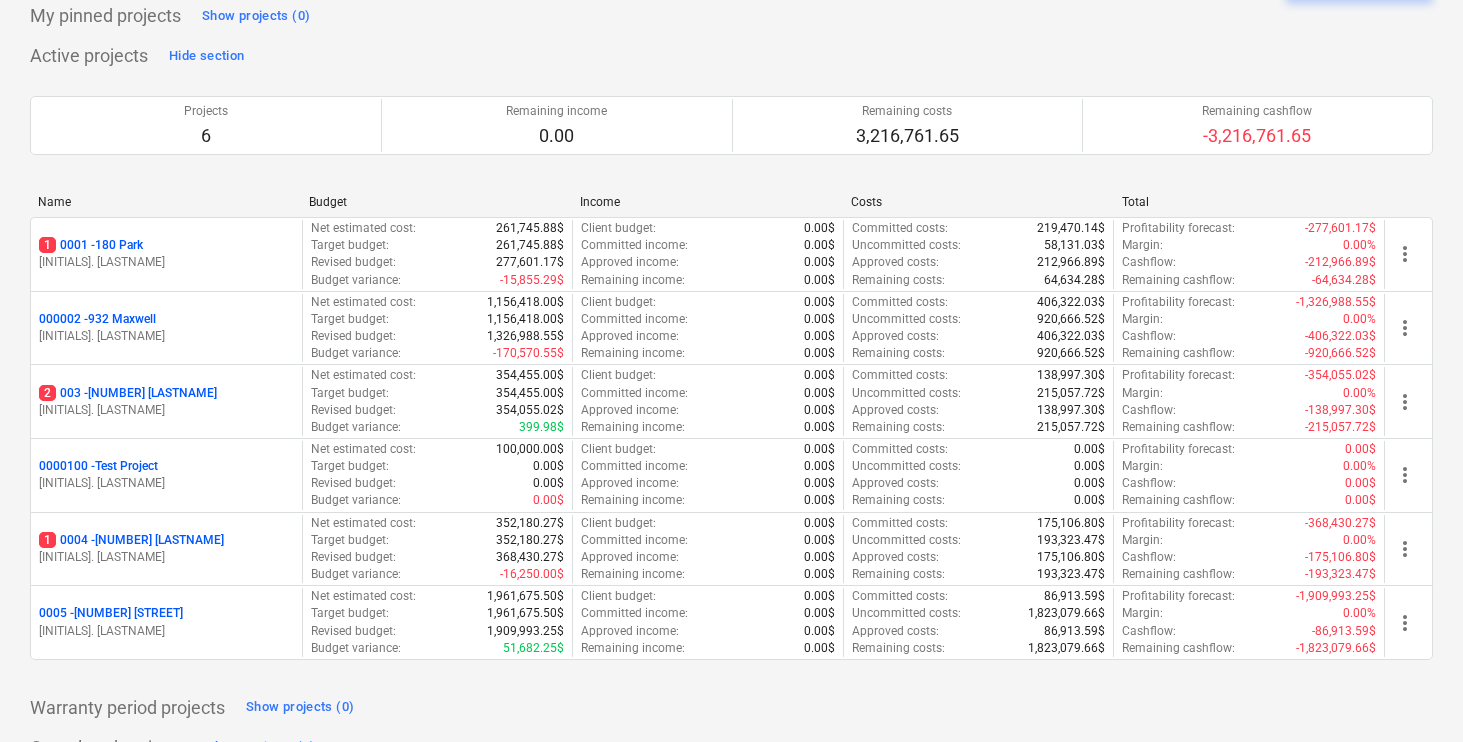 click on "Create demo project Create Project My pinned projects Show projects (0) Active projects Hide section Projects 6 Remaining income 0.00 Remaining costs 3,216,761.65 Remaining cashflow -3,216,761.65 Please wait Name Budget Income Costs Total 1  0001 -  180 Park [INITIALS]. [LASTNAME] Net estimated cost : 261,745.88$ Target budget : 261,745.88$ Revised budget : 277,601.17$ Budget variance : -15,855.29$ Client budget : 0.00$ Committed income : 0.00$ Approved income : 0.00$ Remaining income : 0.00$ Committed costs : 219,470.14$ Uncommitted costs : 58,131.03$ Approved costs : 212,966.89$ Remaining costs : 64,634.28$ Profitability forecast : -277,601.17$ Margin : 0.00% Cashflow : -212,966.89$ Remaining cashflow : -64,634.28$ more_vert  000002 -  932 Maxwell [INITIALS]. [LASTNAME] Net estimated cost : 1,156,418.00$ Target budget : 1,156,418.00$ Revised budget : 1,326,988.55$ Budget variance : -170,570.55$ Client budget : 0.00$ Committed income : 0.00$ Approved income : 0.00$ Remaining income : 0.00$ Committed costs : 406,322.03$ : : : : : :" at bounding box center (731, 382) 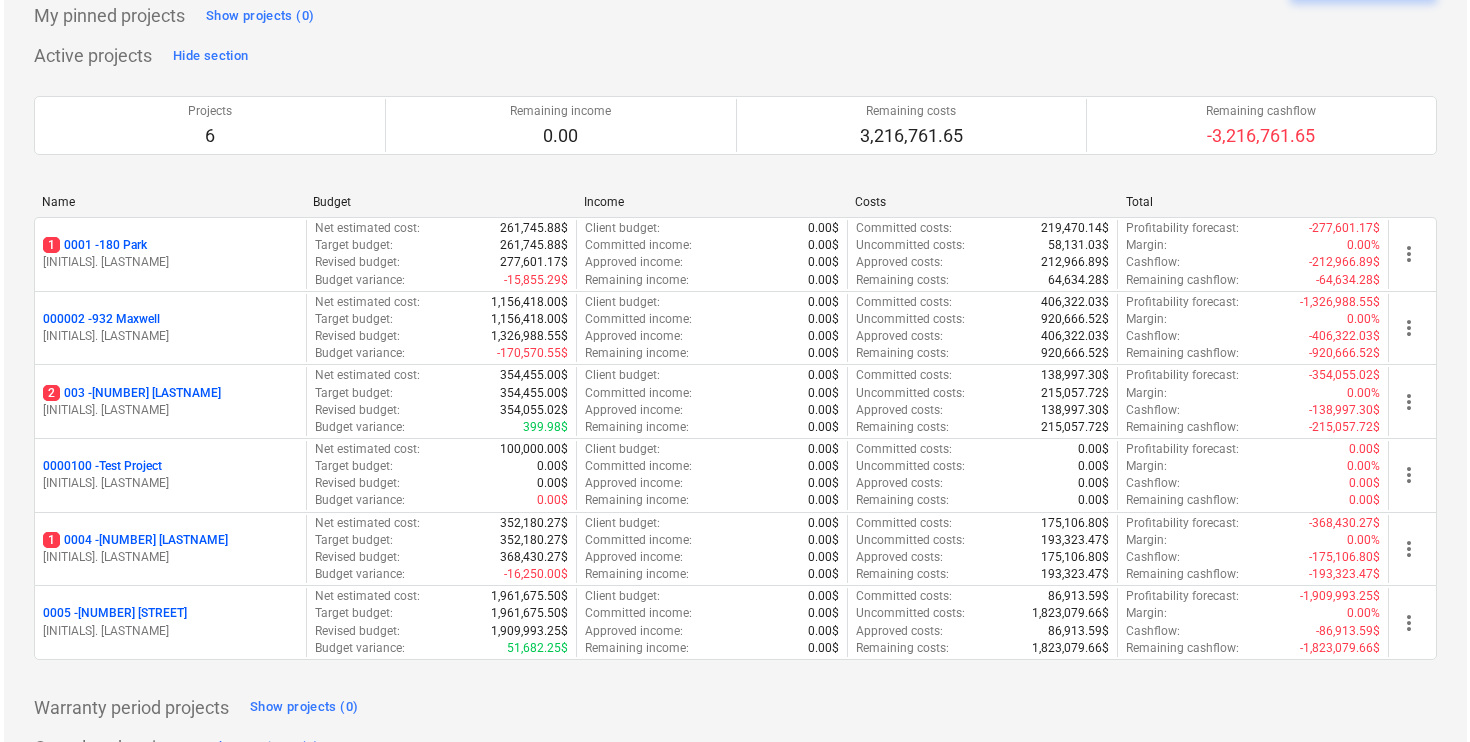 scroll, scrollTop: 0, scrollLeft: 0, axis: both 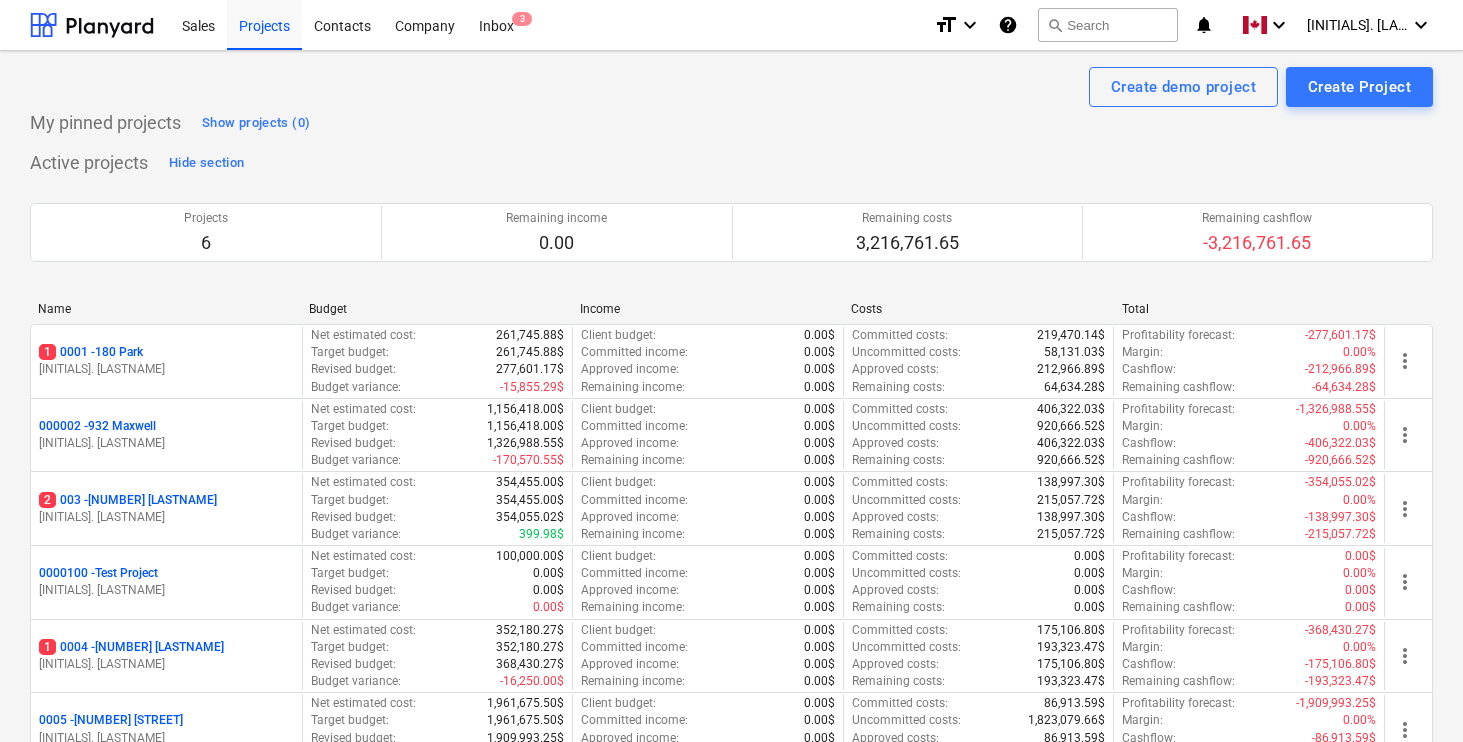 click on "Create demo project Create Project My pinned projects Show projects (0) Active projects Hide section Projects 6 Remaining income 0.00 Remaining costs 3,216,761.65 Remaining cashflow -3,216,761.65 Please wait Name Budget Income Costs Total 1  0001 -  180 Park [INITIALS]. [LASTNAME] Net estimated cost : 261,745.88$ Target budget : 261,745.88$ Revised budget : 277,601.17$ Budget variance : -15,855.29$ Client budget : 0.00$ Committed income : 0.00$ Approved income : 0.00$ Remaining income : 0.00$ Committed costs : 219,470.14$ Uncommitted costs : 58,131.03$ Approved costs : 212,966.89$ Remaining costs : 64,634.28$ Profitability forecast : -277,601.17$ Margin : 0.00% Cashflow : -212,966.89$ Remaining cashflow : -64,634.28$ more_vert  000002 -  932 Maxwell [INITIALS]. [LASTNAME] Net estimated cost : 1,156,418.00$ Target budget : 1,156,418.00$ Revised budget : 1,326,988.55$ Budget variance : -170,570.55$ Client budget : 0.00$ Committed income : 0.00$ Approved income : 0.00$ Remaining income : 0.00$ Committed costs : 406,322.03$ : : : : : :" at bounding box center (731, 489) 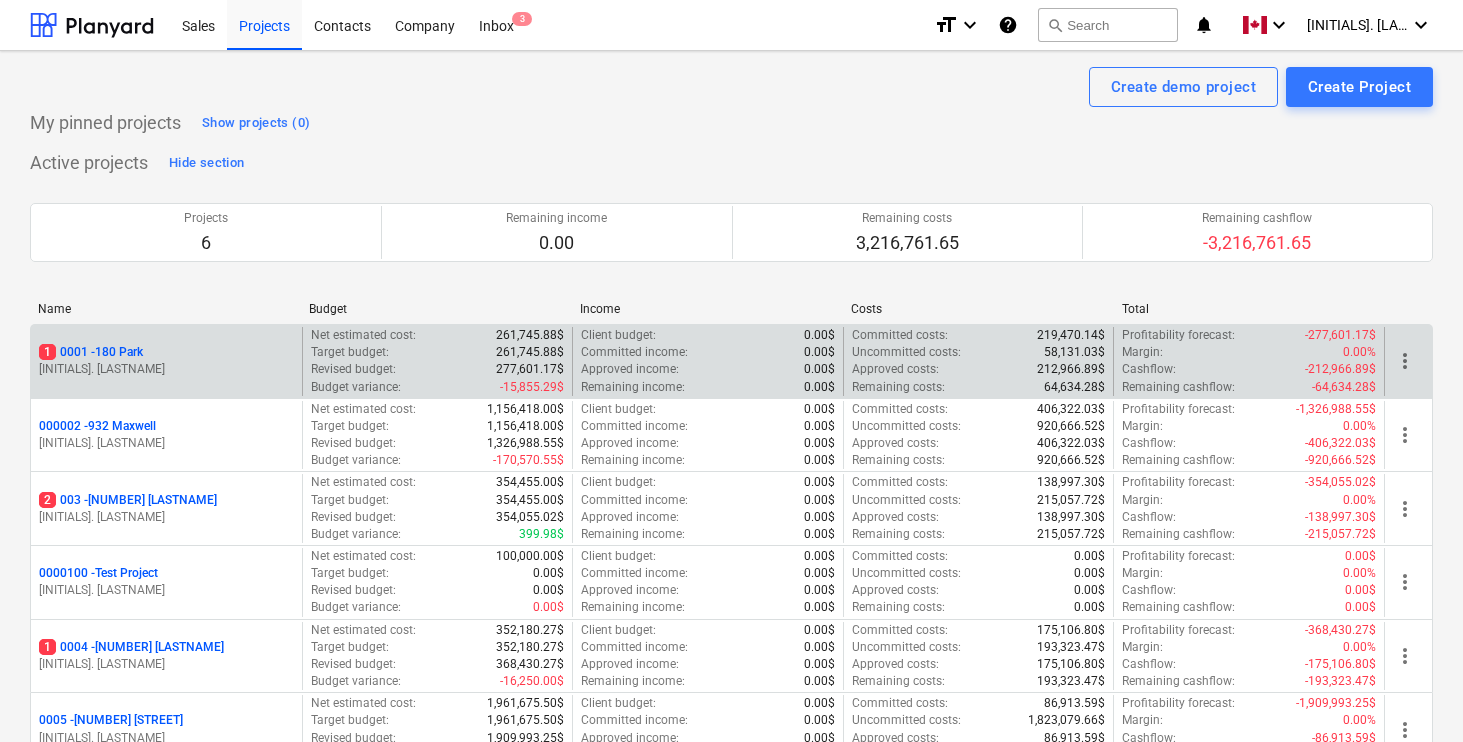 click on "1  0001 -  180 Park" at bounding box center [91, 352] 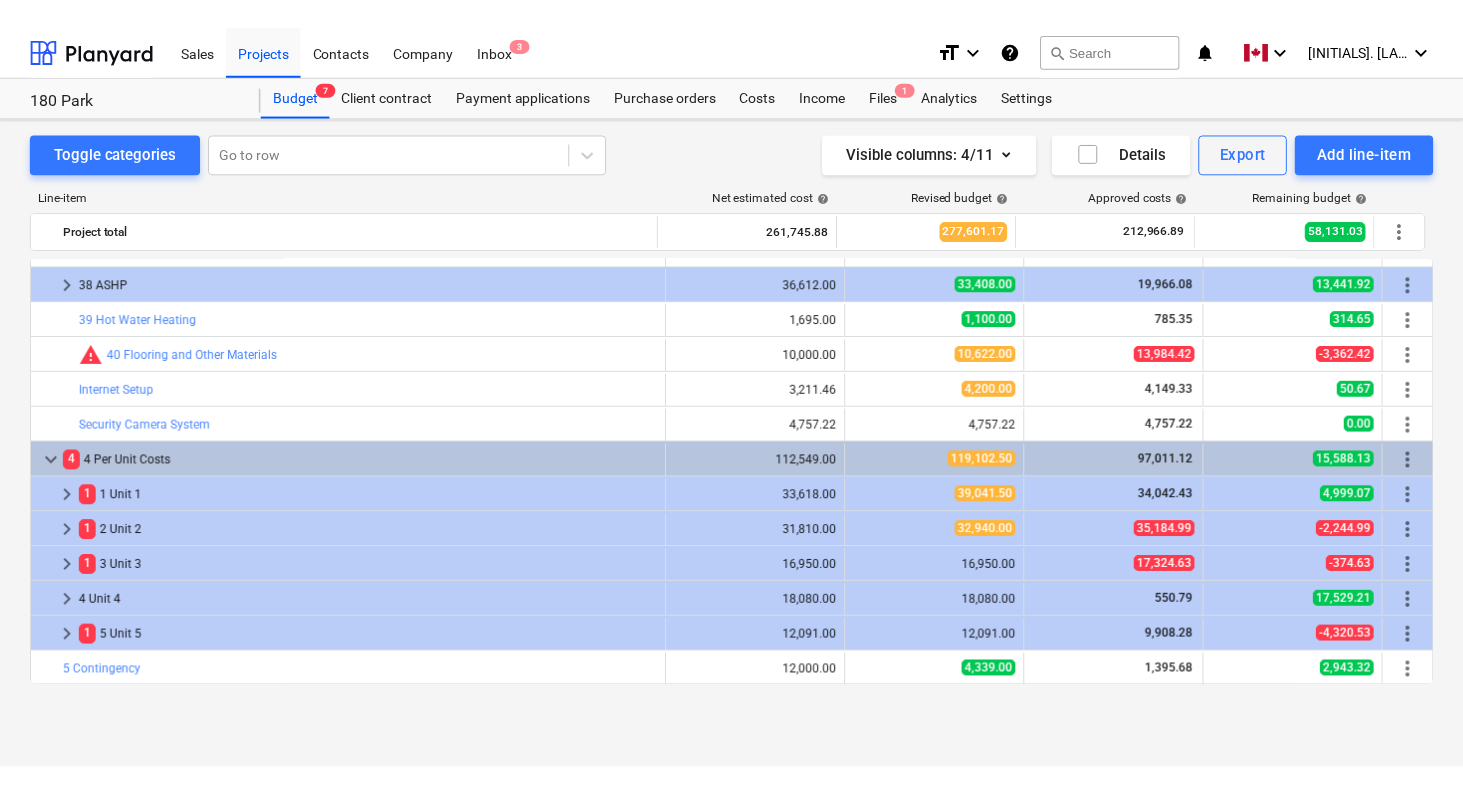 scroll, scrollTop: 0, scrollLeft: 0, axis: both 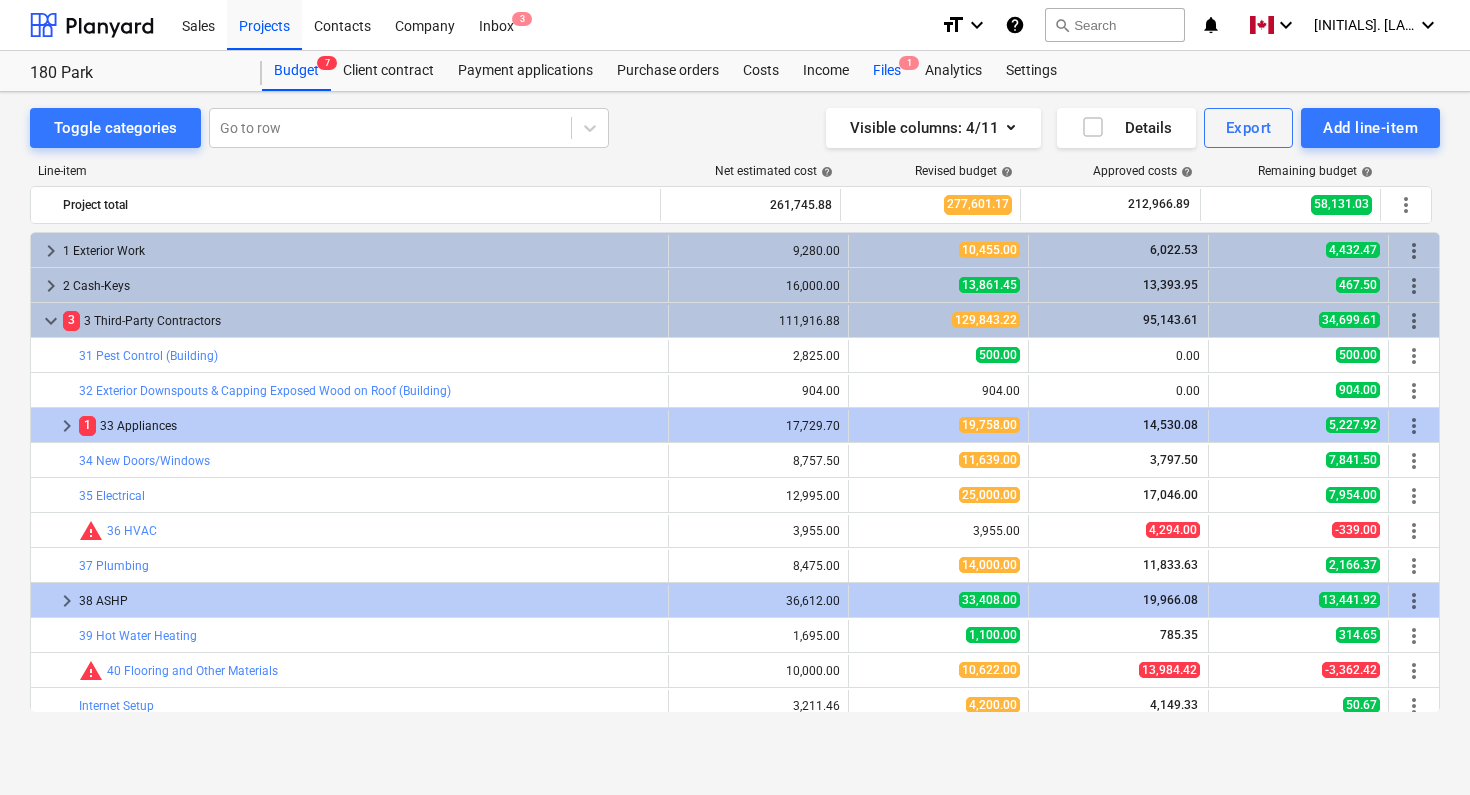 click on "Files 1" at bounding box center [887, 71] 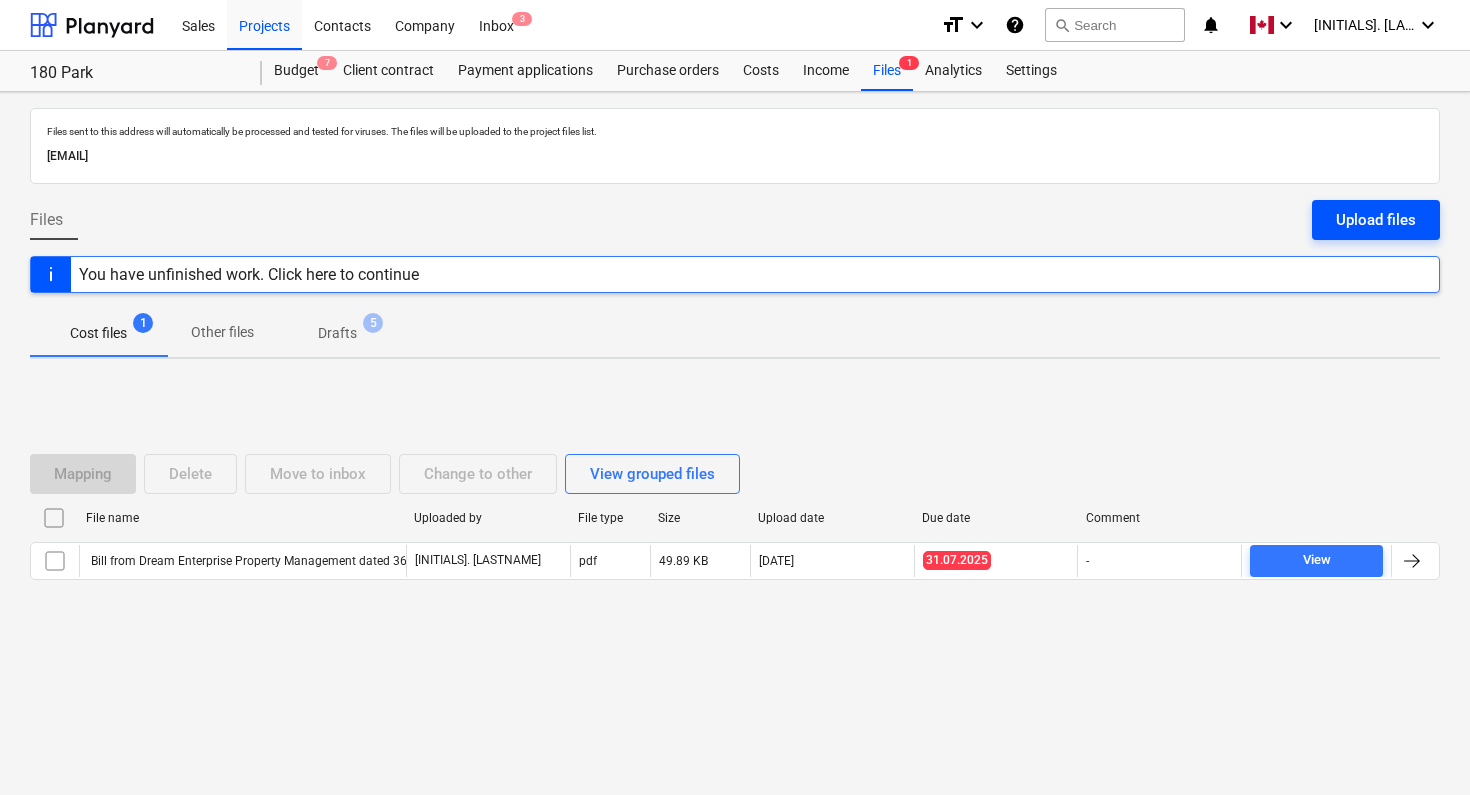 click on "Upload files" at bounding box center [1376, 220] 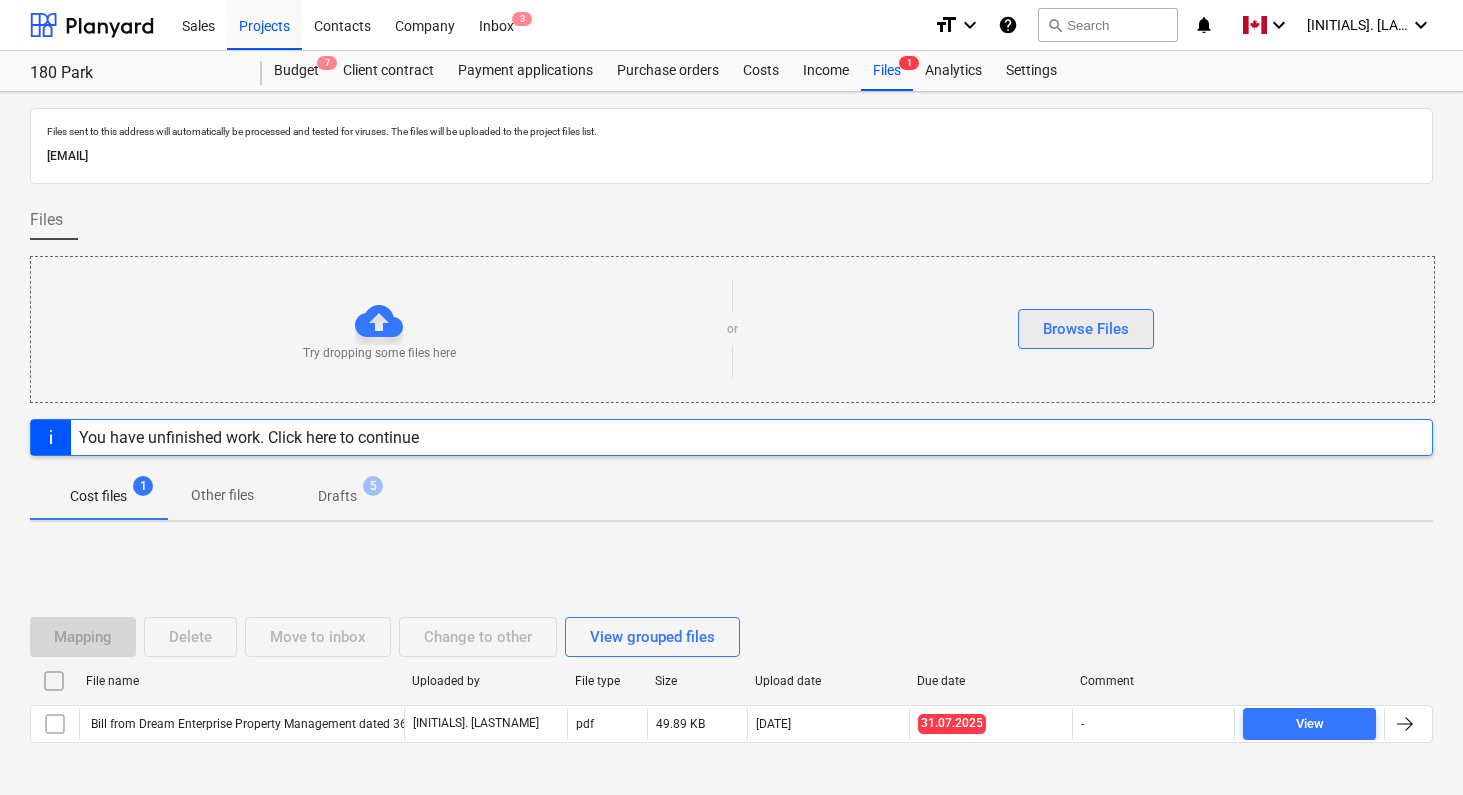 click on "Browse Files" at bounding box center [1086, 329] 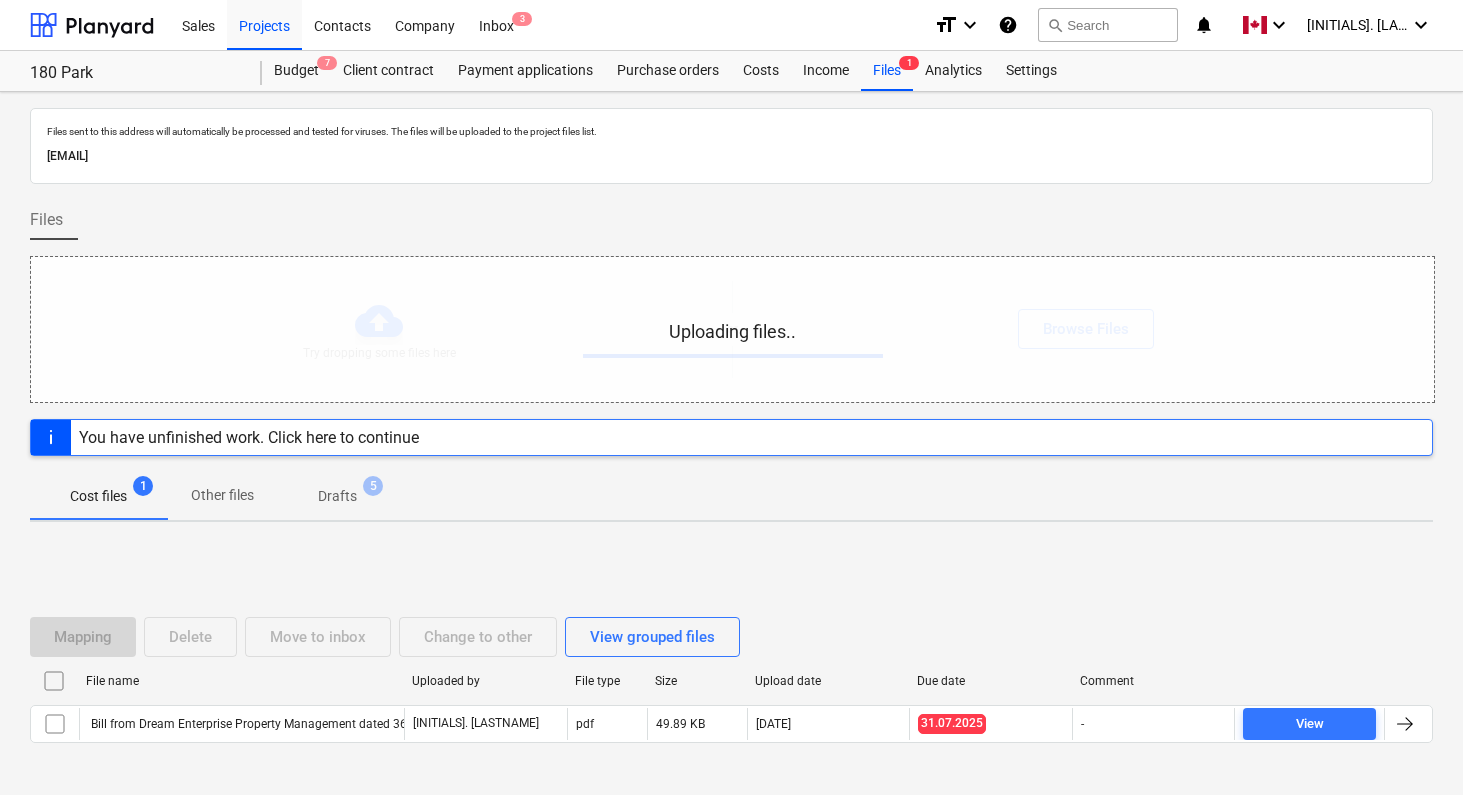scroll, scrollTop: 75, scrollLeft: 0, axis: vertical 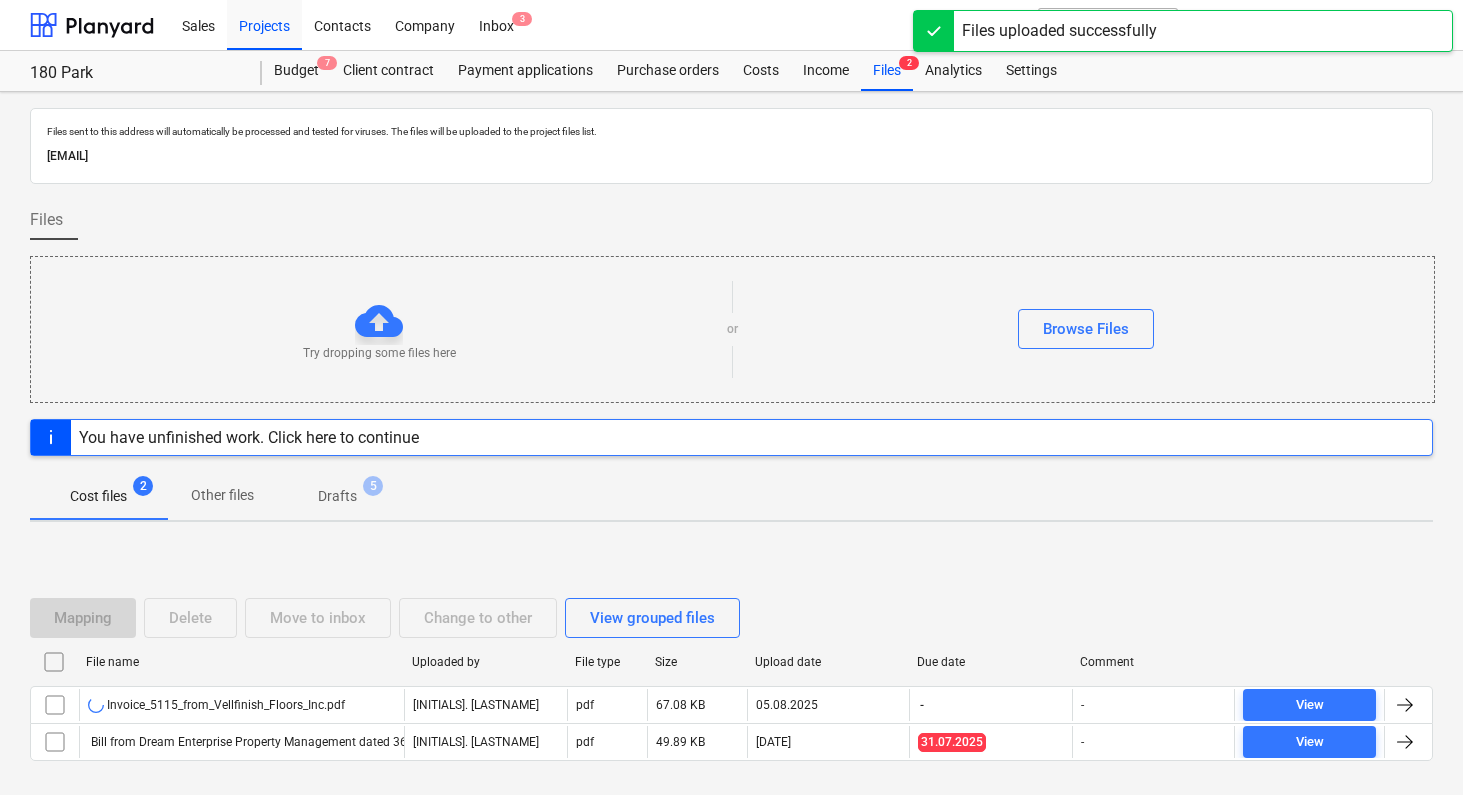 click on "Files" at bounding box center [731, 228] 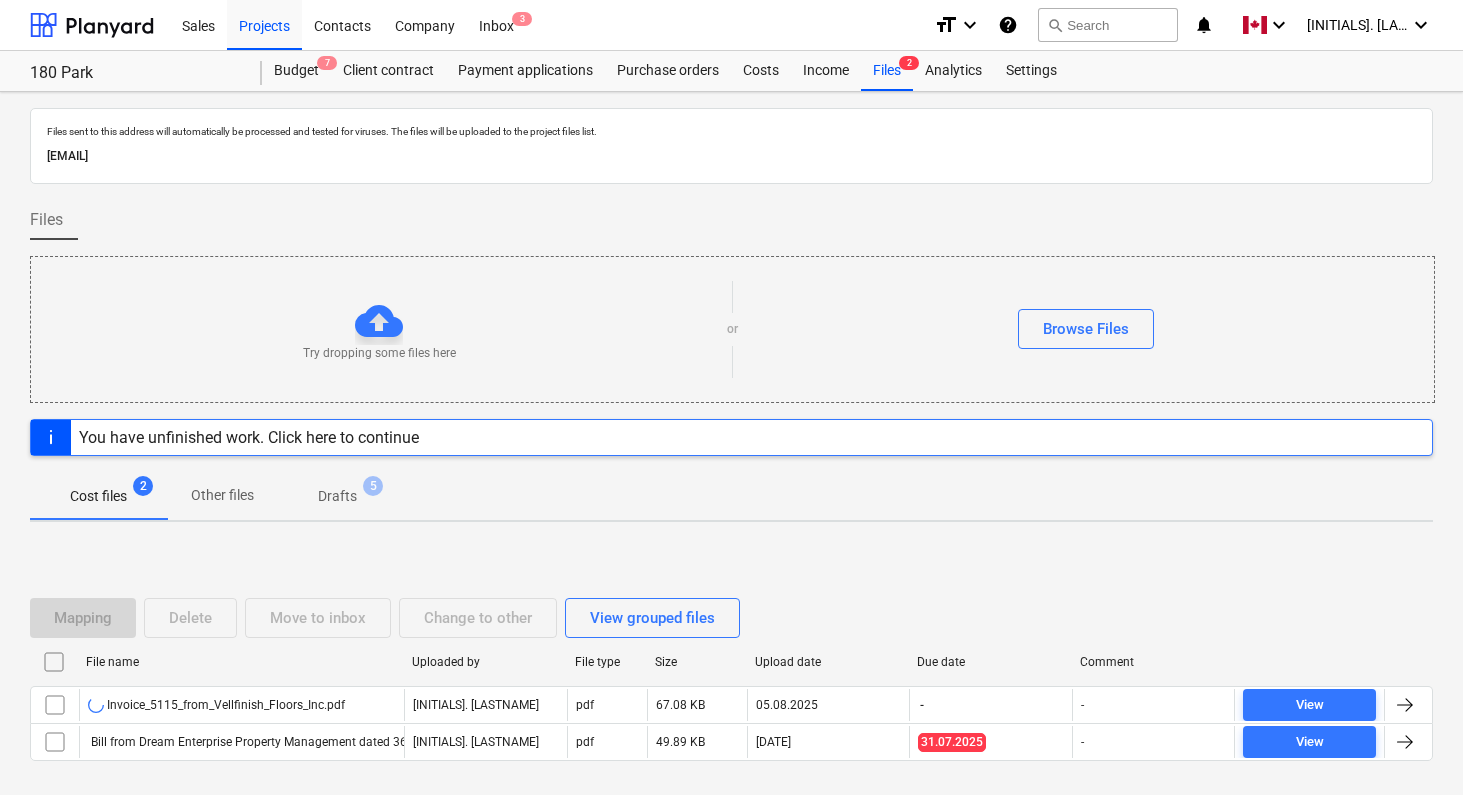click on "Files" at bounding box center (731, 228) 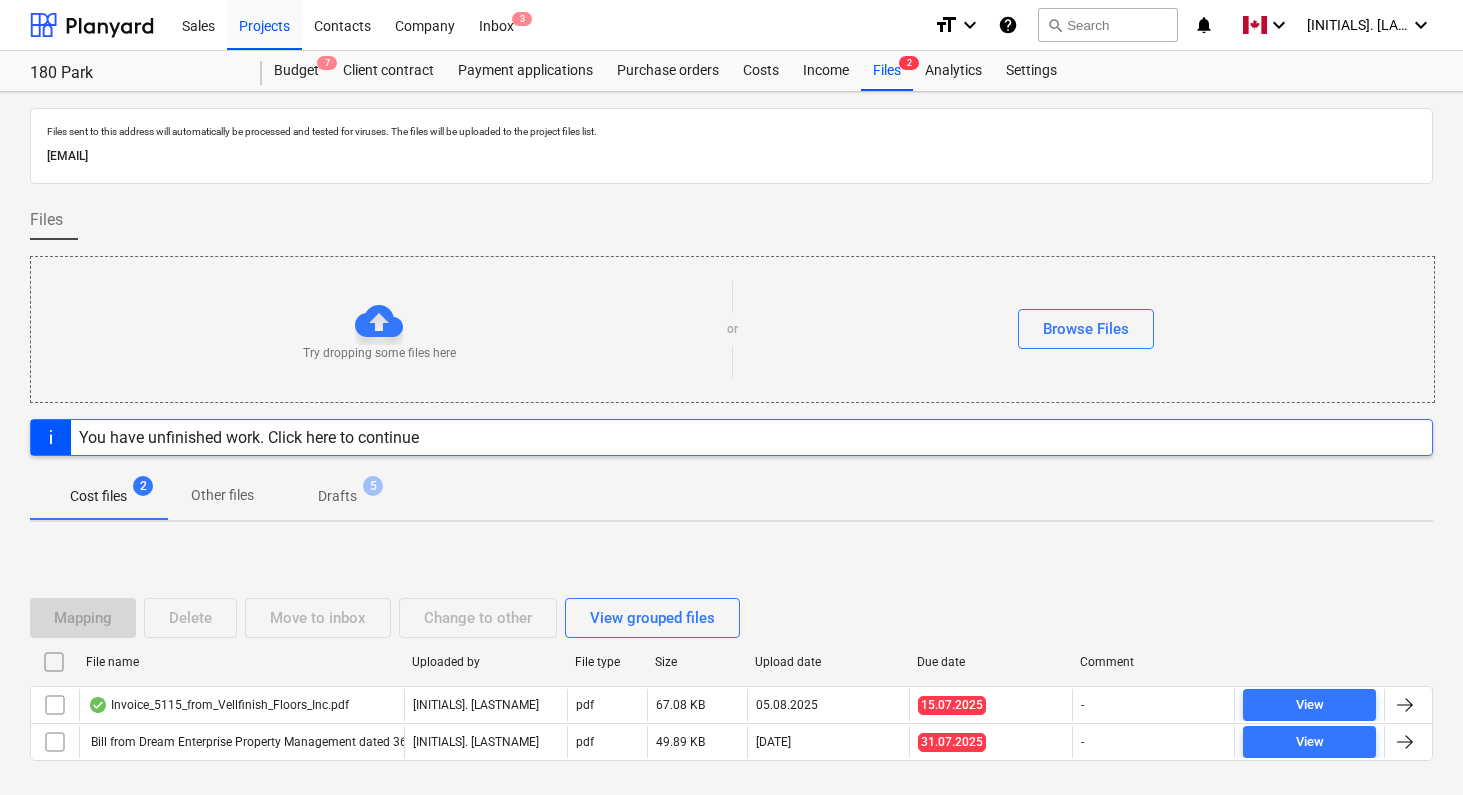 scroll, scrollTop: 75, scrollLeft: 0, axis: vertical 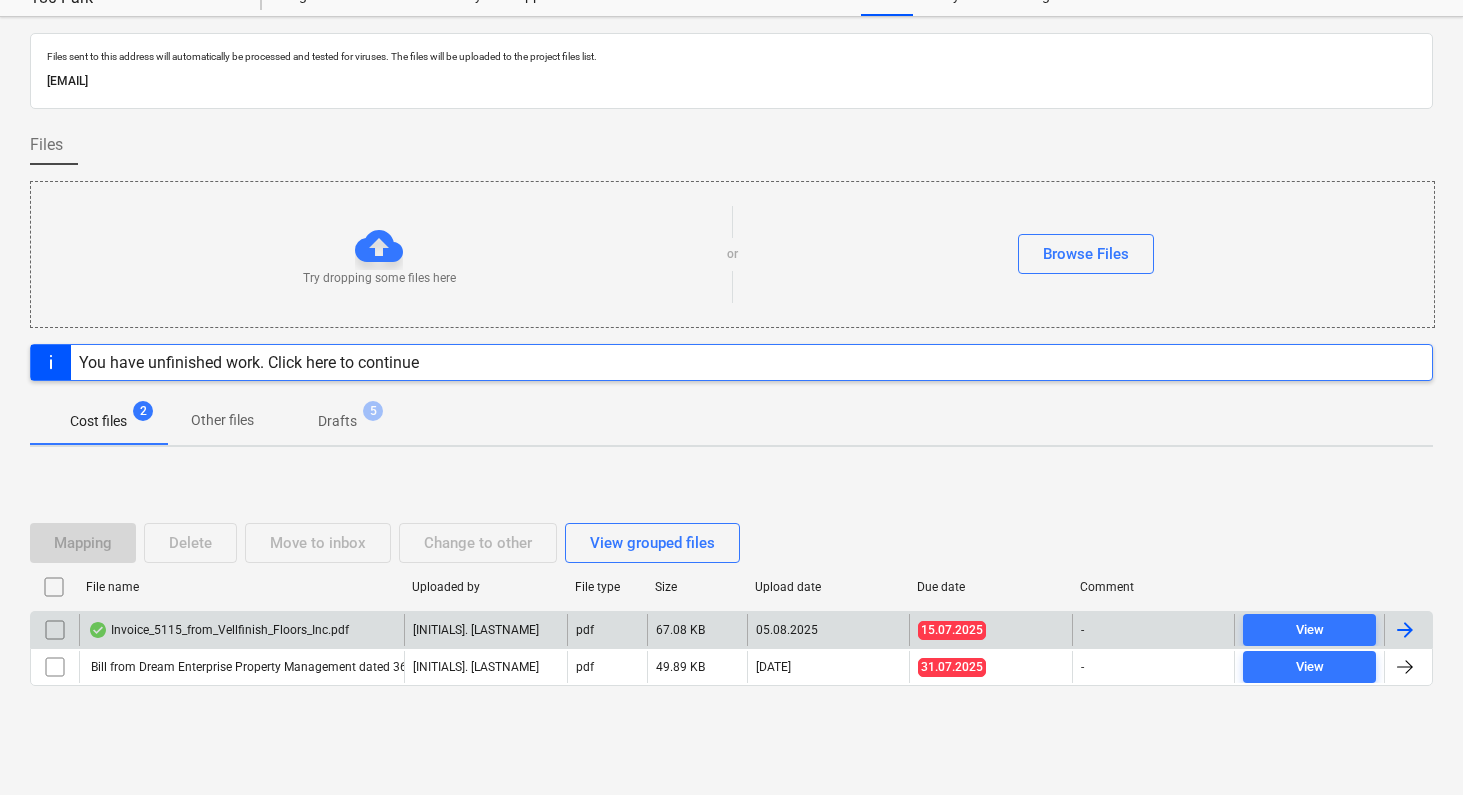 click at bounding box center [1405, 630] 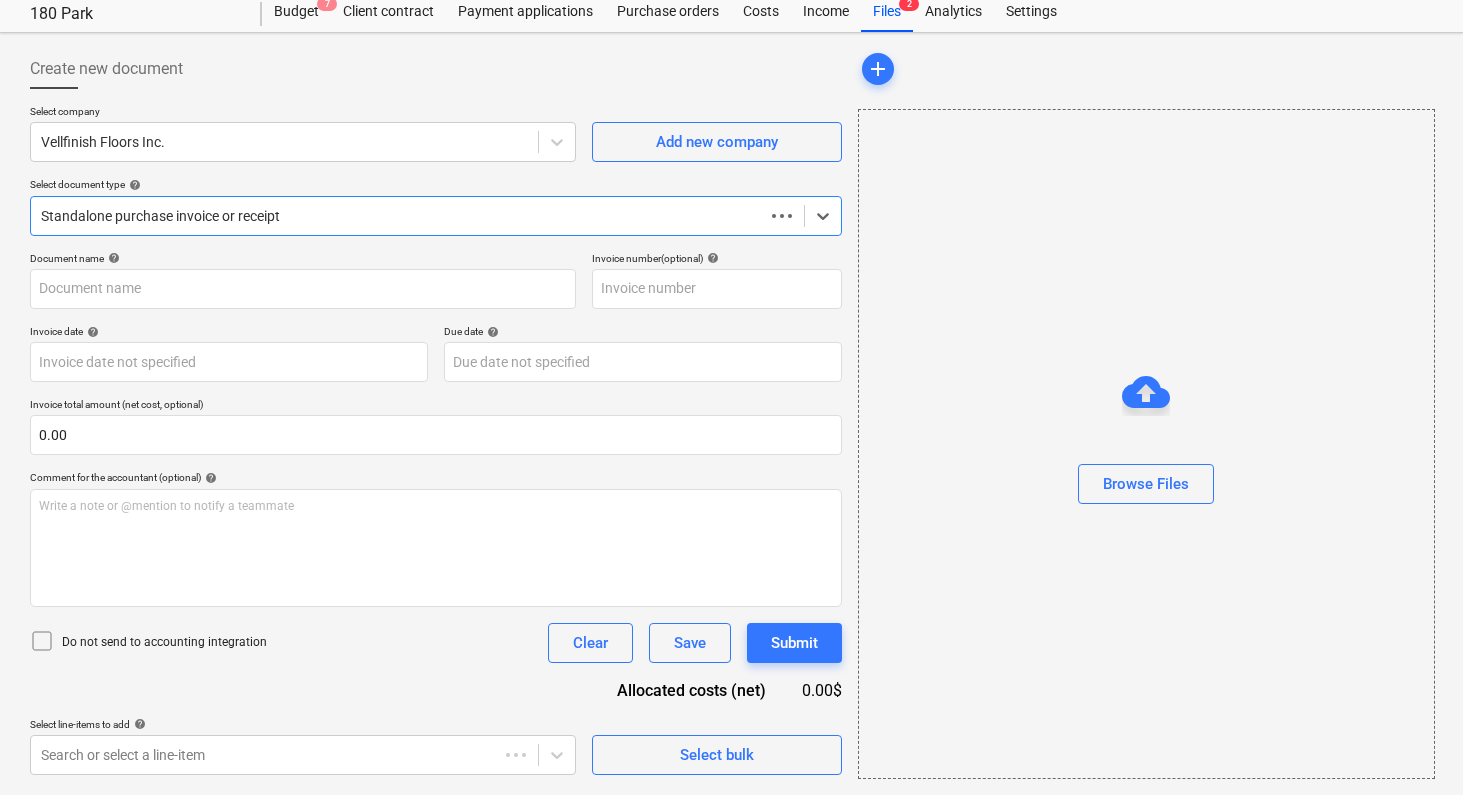 type on "5115" 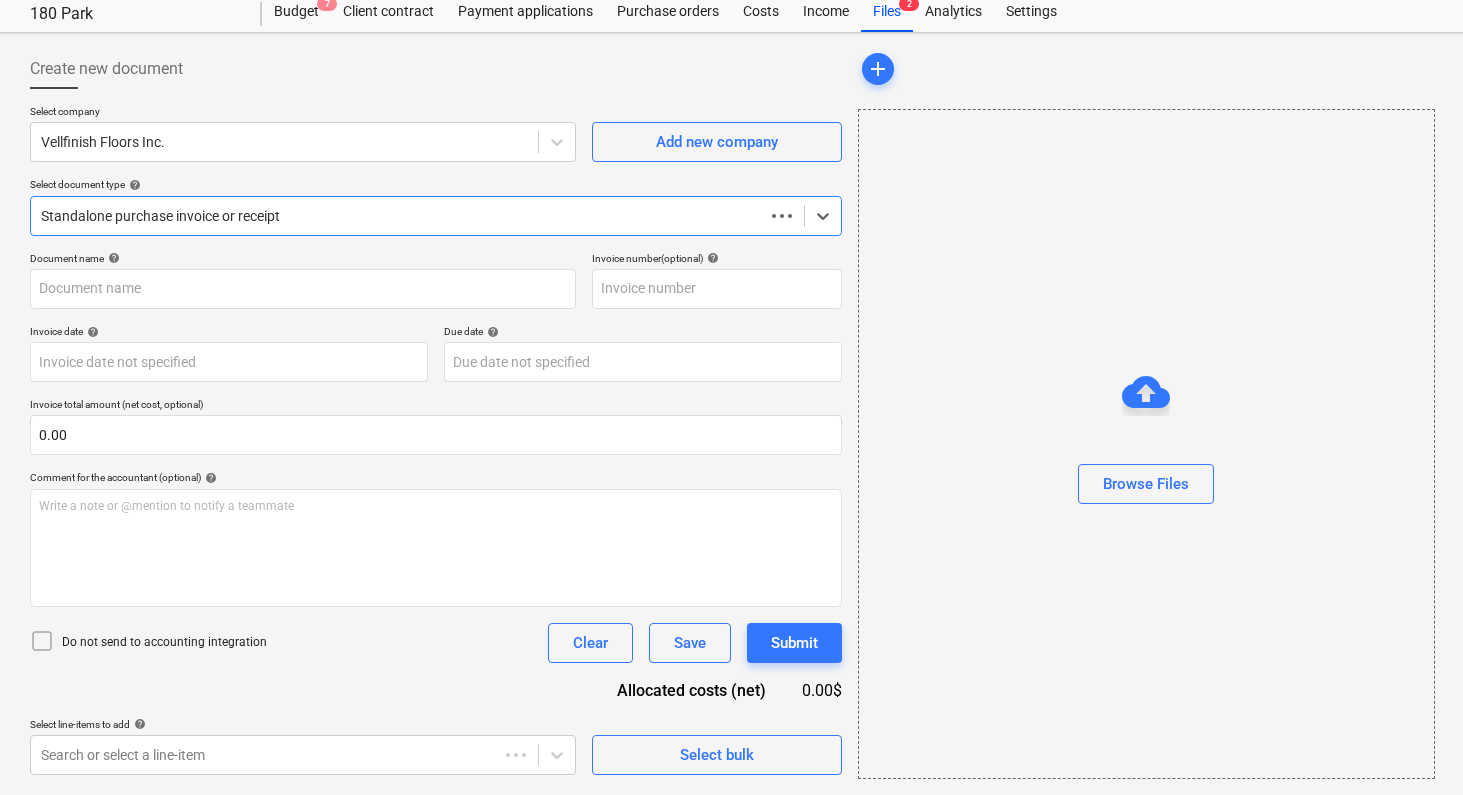 type on "5115" 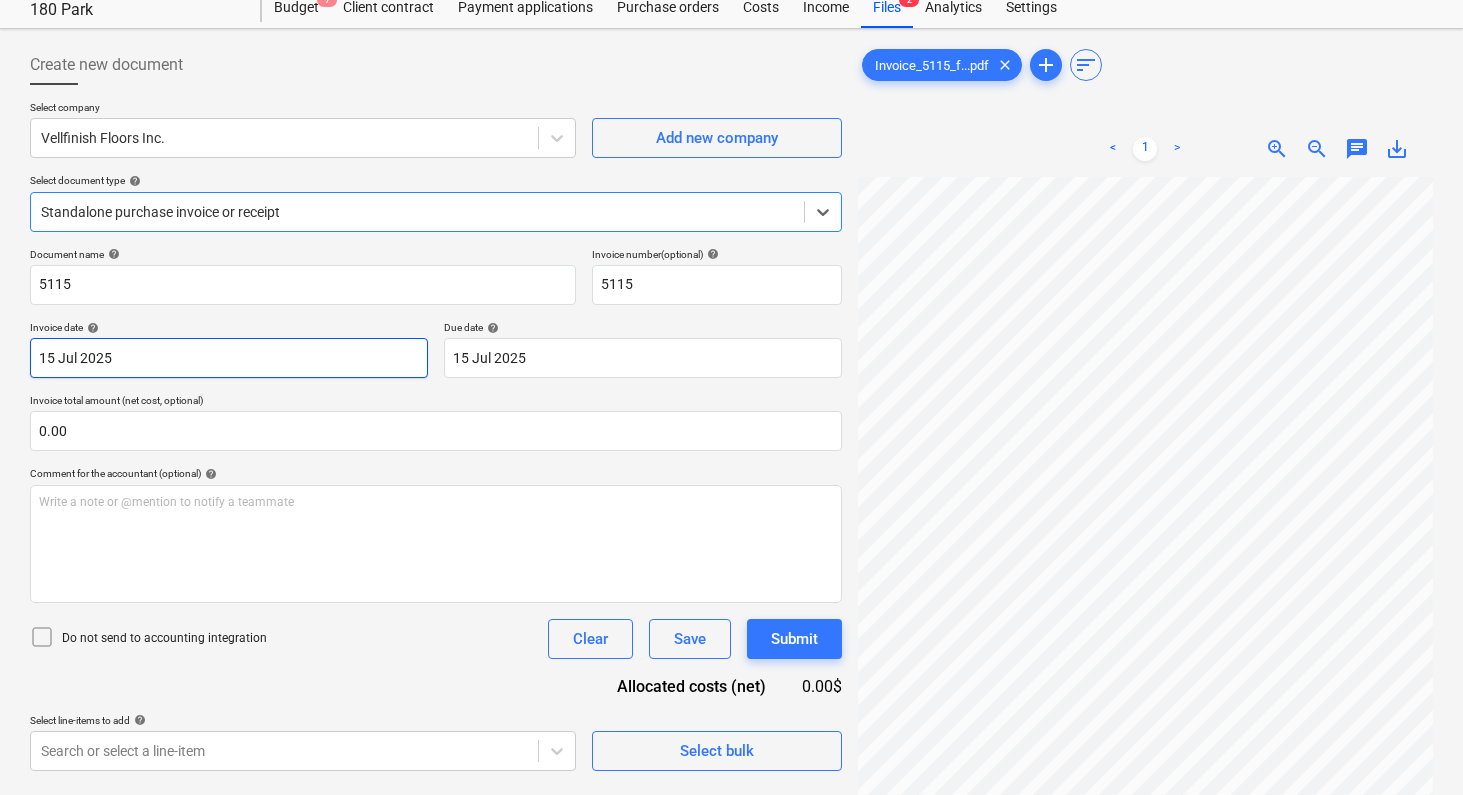 scroll, scrollTop: 0, scrollLeft: 0, axis: both 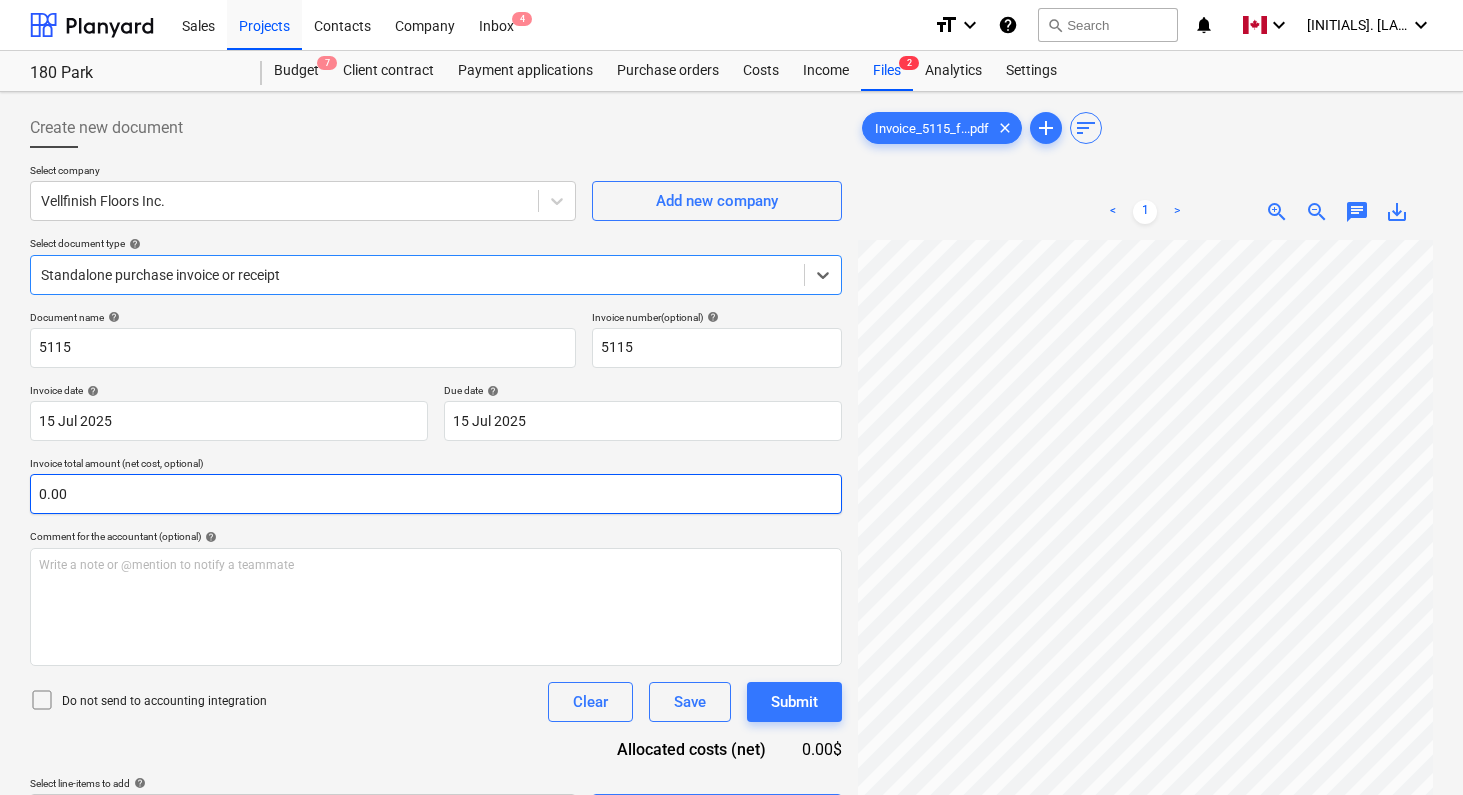 click on "0.00" at bounding box center [436, 494] 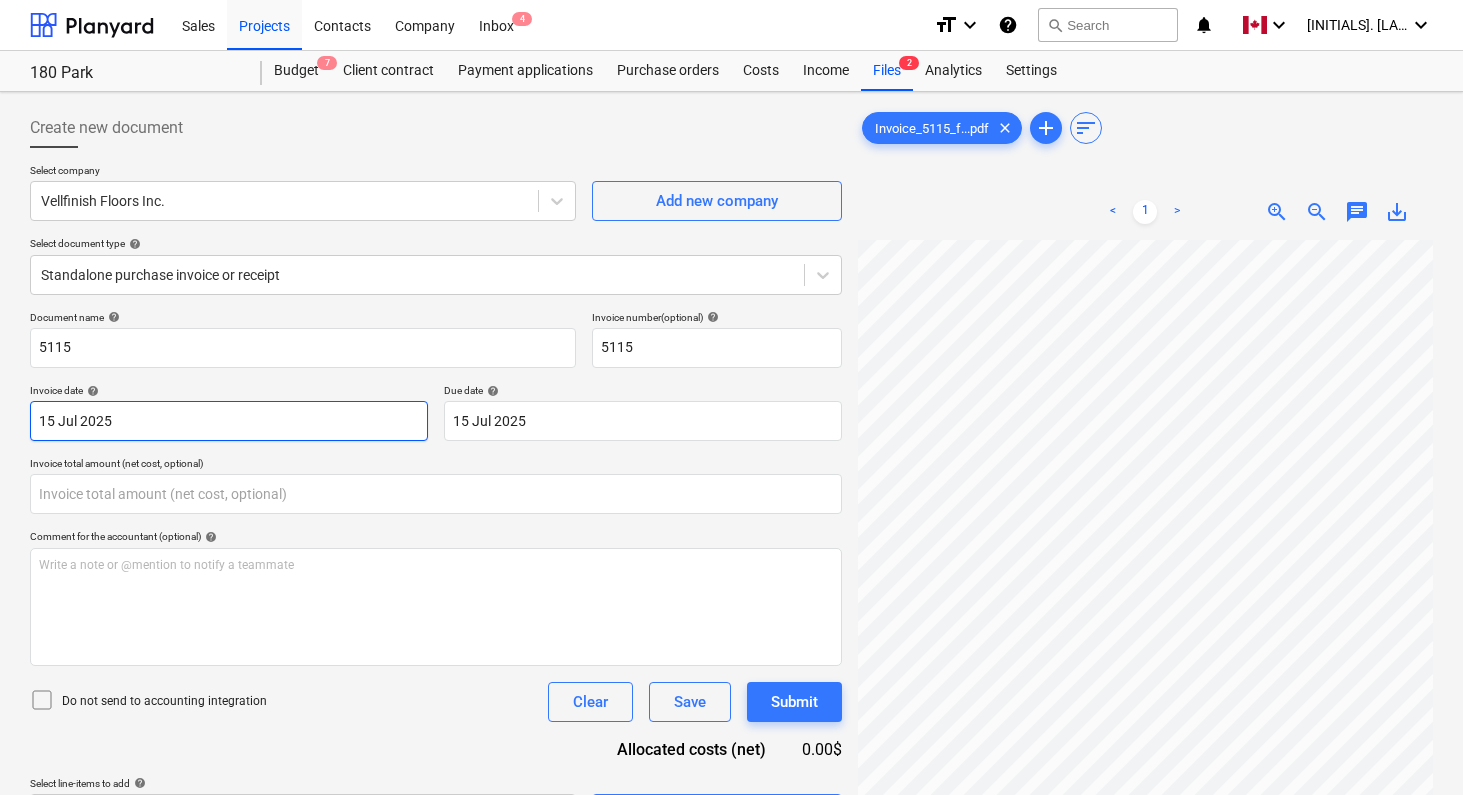 click on "Sales Projects Contacts Company Inbox 4 format_size keyboard_arrow_down help search Search notifications 0 keyboard_arrow_down [INITIALS]. [LASTNAME] keyboard_arrow_down 180 Park Budget 7 Client contract Payment applications Purchase orders Costs Income Files 2 Analytics Settings Create new document Select company Vellfinish Floors Inc.   Add new company Select document type help Standalone purchase invoice or receipt Document name help 5115 Invoice number  (optional) help 5115 Invoice date help [DATE] [DATE] Press the down arrow key to interact with the calendar and
select a date. Press the question mark key to get the keyboard shortcuts for changing dates. Due date help [DATE] [DATE] Press the down arrow key to interact with the calendar and
select a date. Press the question mark key to get the keyboard shortcuts for changing dates. Invoice total amount (net cost, optional) Comment for the accountant (optional) help Write a note or @mention to notify a teammate ﻿ Clear Save Submit 0.00$ <" at bounding box center [731, 397] 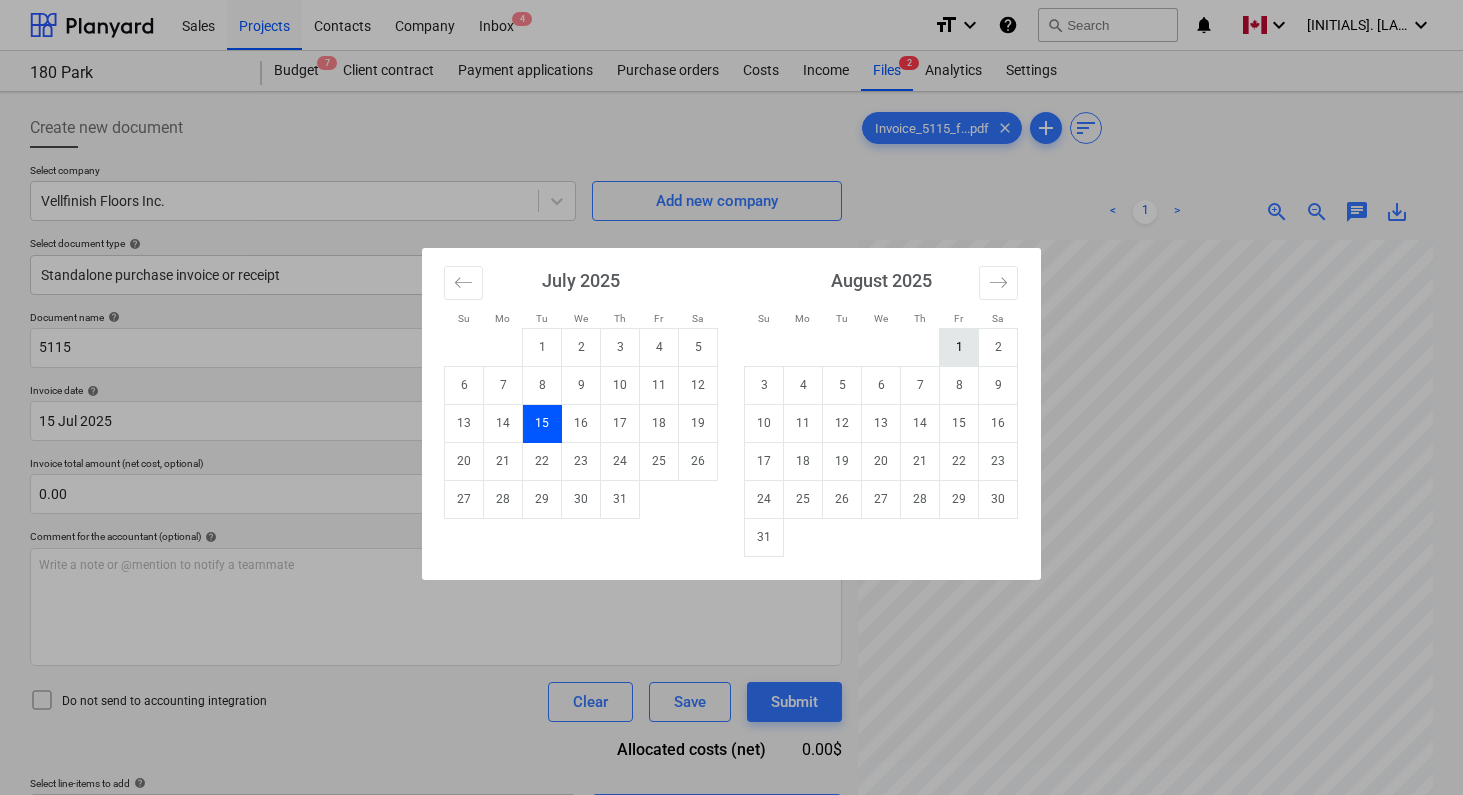 click on "1" at bounding box center (959, 347) 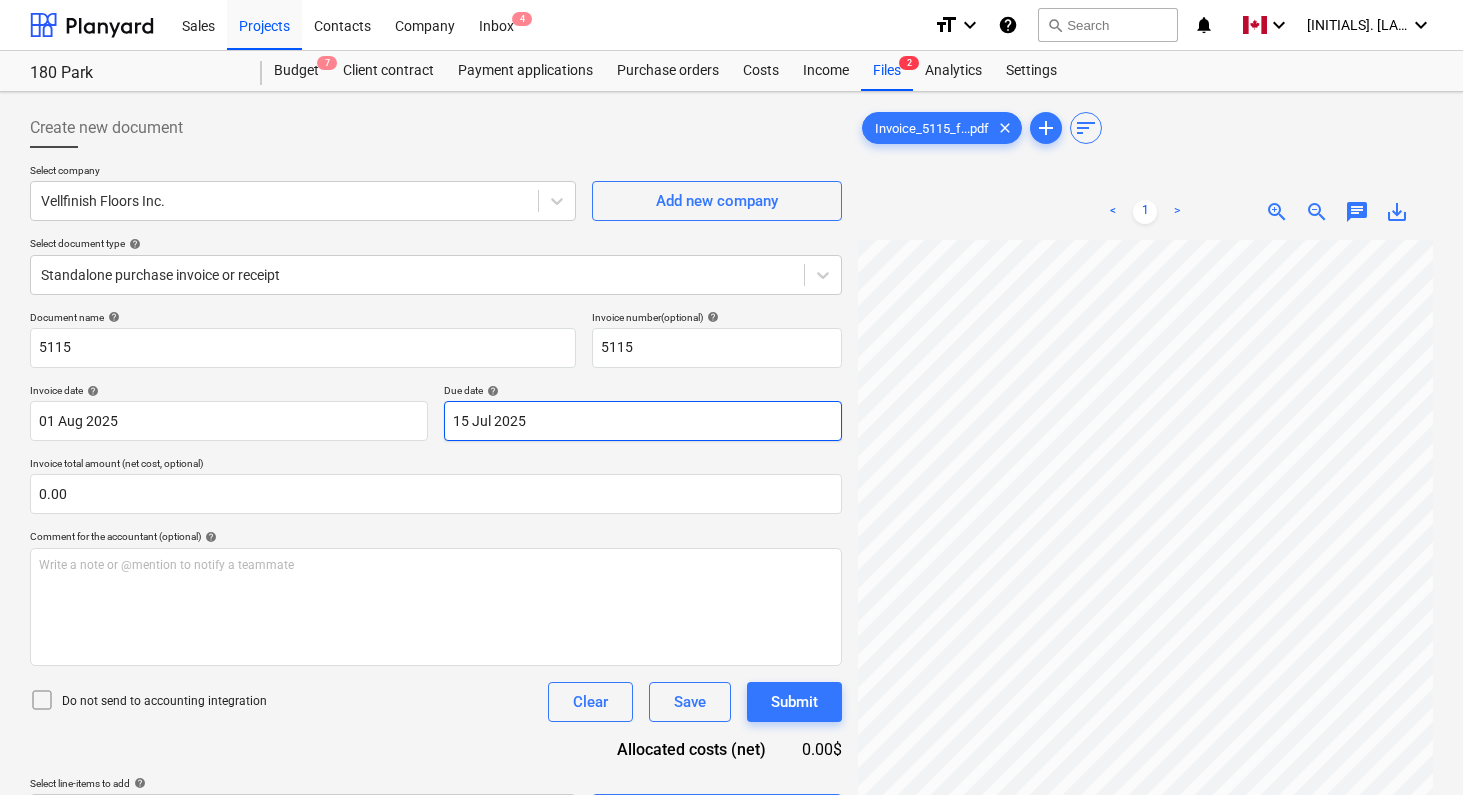 click on "Sales Projects Contacts Company Inbox 4 format_size keyboard_arrow_down help search Search notifications 0 keyboard_arrow_down [INITIALS]. [LASTNAME] keyboard_arrow_down 180 Park Budget 7 Client contract Payment applications Purchase orders Costs Income Files 2 Analytics Settings Create new document Select company Vellfinish Floors Inc.   Add new company Select document type help Standalone purchase invoice or receipt Document name help 5115 Invoice number  (optional) help 5115 Invoice date help [DATE] [DATE] Press the down arrow key to interact with the calendar and
select a date. Press the question mark key to get the keyboard shortcuts for changing dates. Due date help [DATE] [DATE] Press the down arrow key to interact with the calendar and
select a date. Press the question mark key to get the keyboard shortcuts for changing dates. Invoice total amount (net cost, optional) 0.00 Comment for the accountant (optional) help Write a note or @mention to notify a teammate ﻿ Clear Save Submit add" at bounding box center (731, 397) 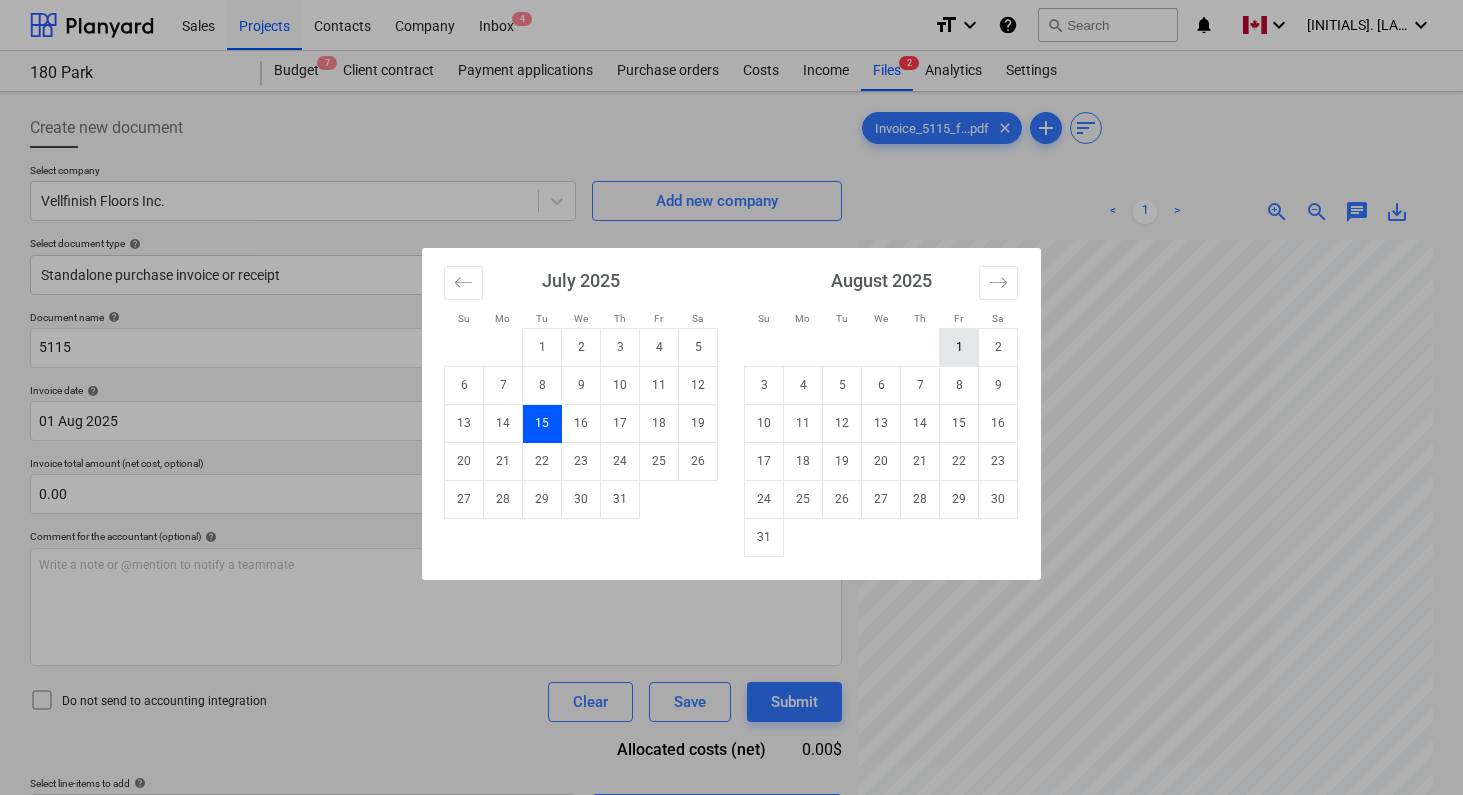 click on "1" at bounding box center [959, 347] 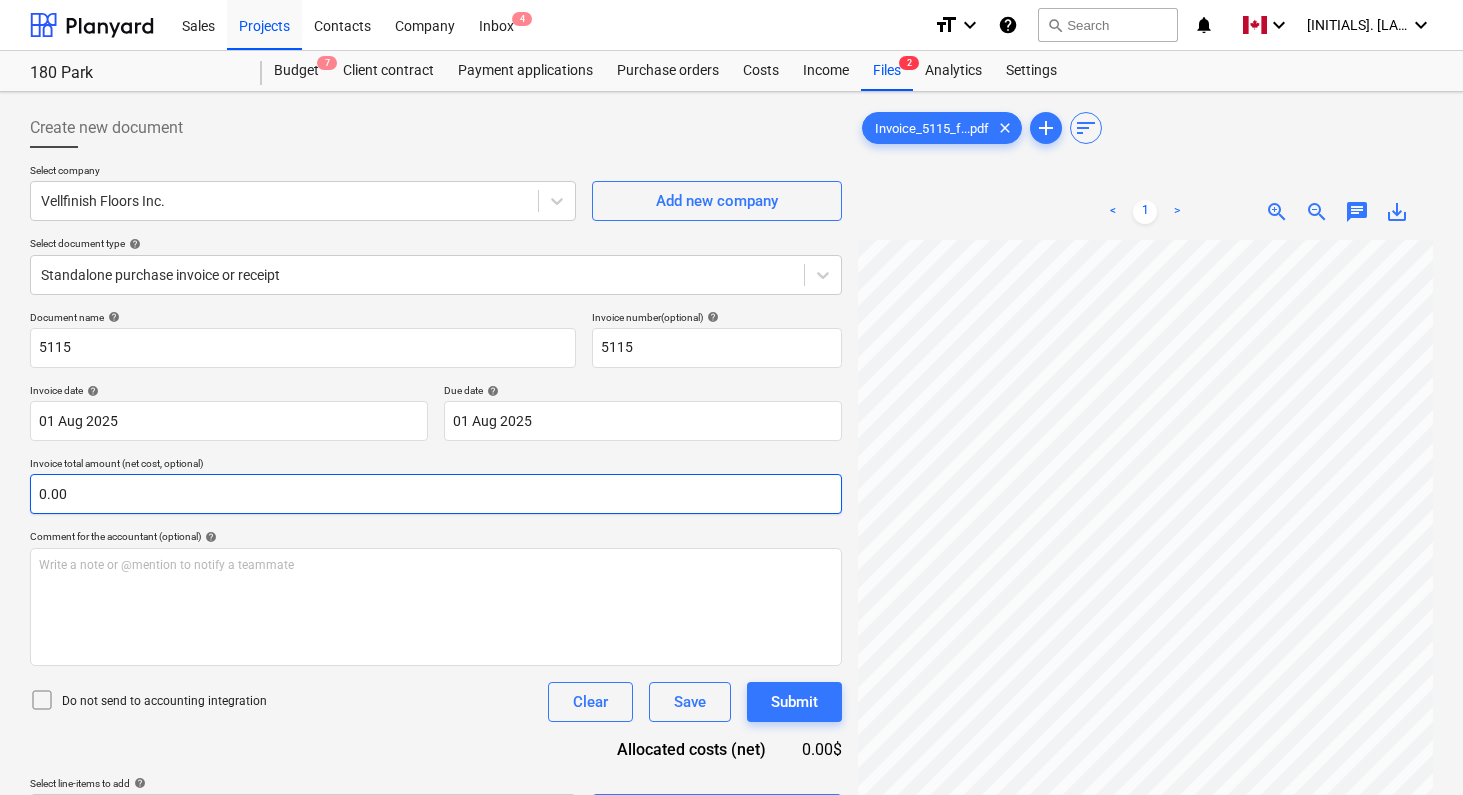 click on "0.00" at bounding box center (436, 494) 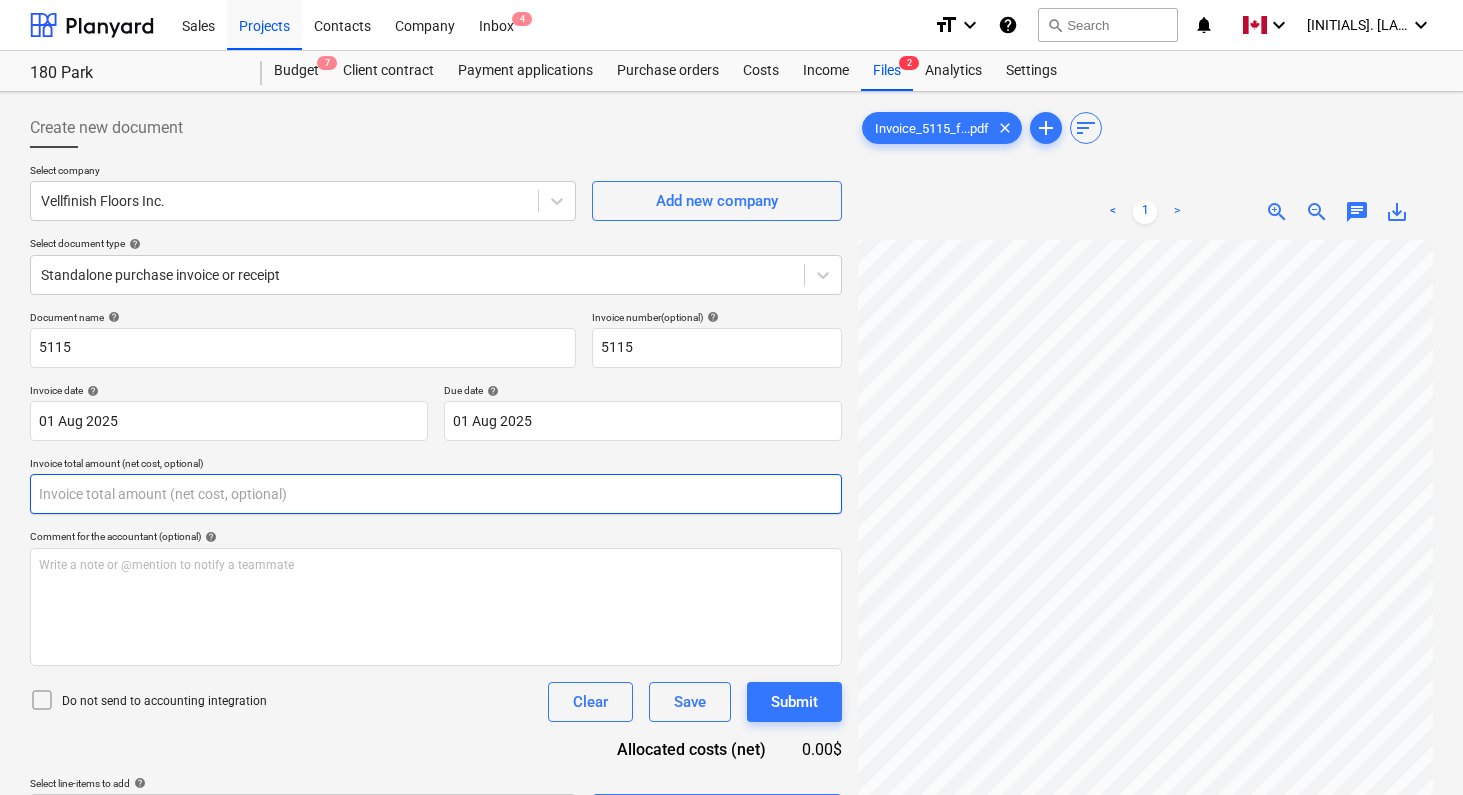 scroll, scrollTop: 68, scrollLeft: 47, axis: both 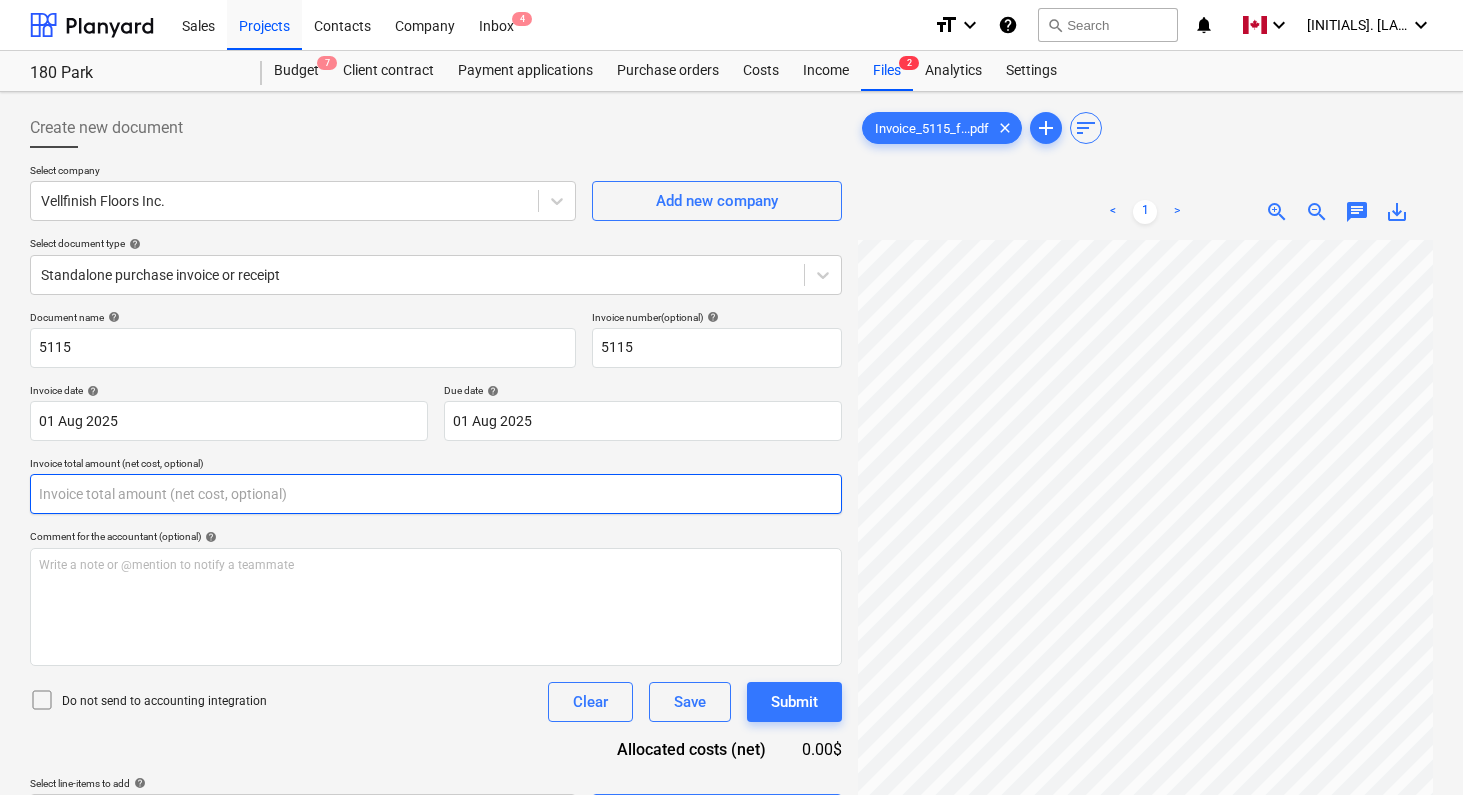 click at bounding box center [436, 494] 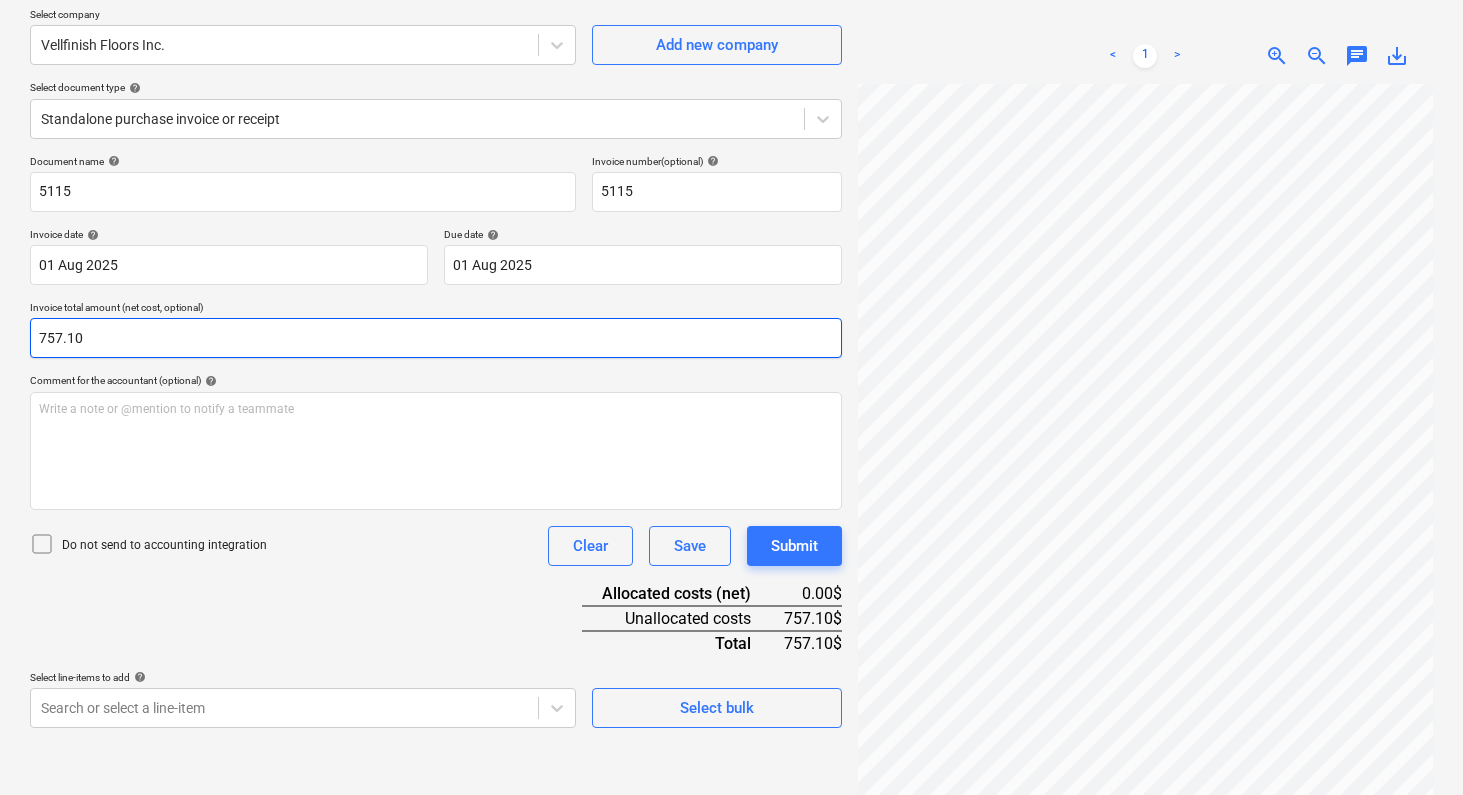 scroll, scrollTop: 200, scrollLeft: 0, axis: vertical 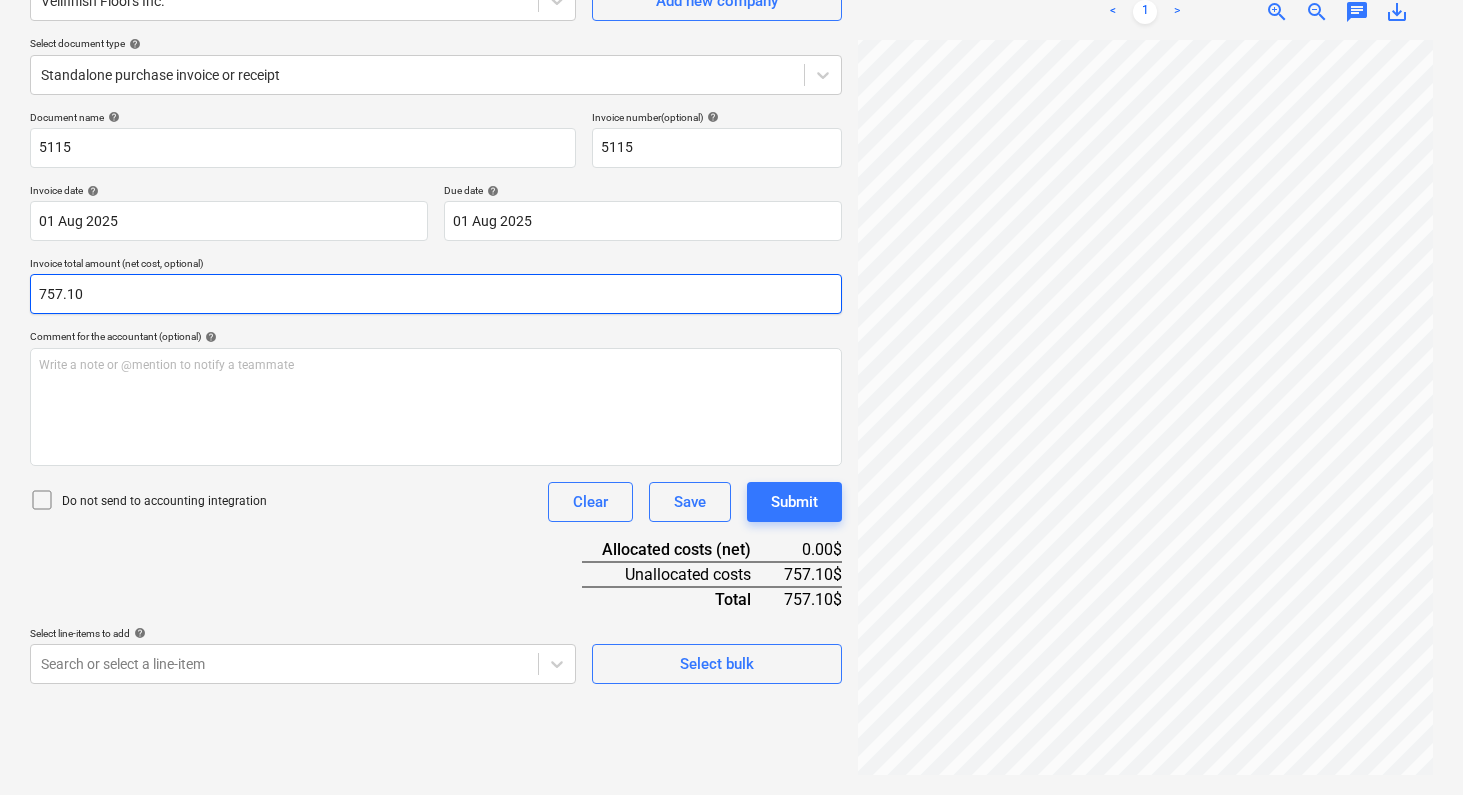 type on "757.10" 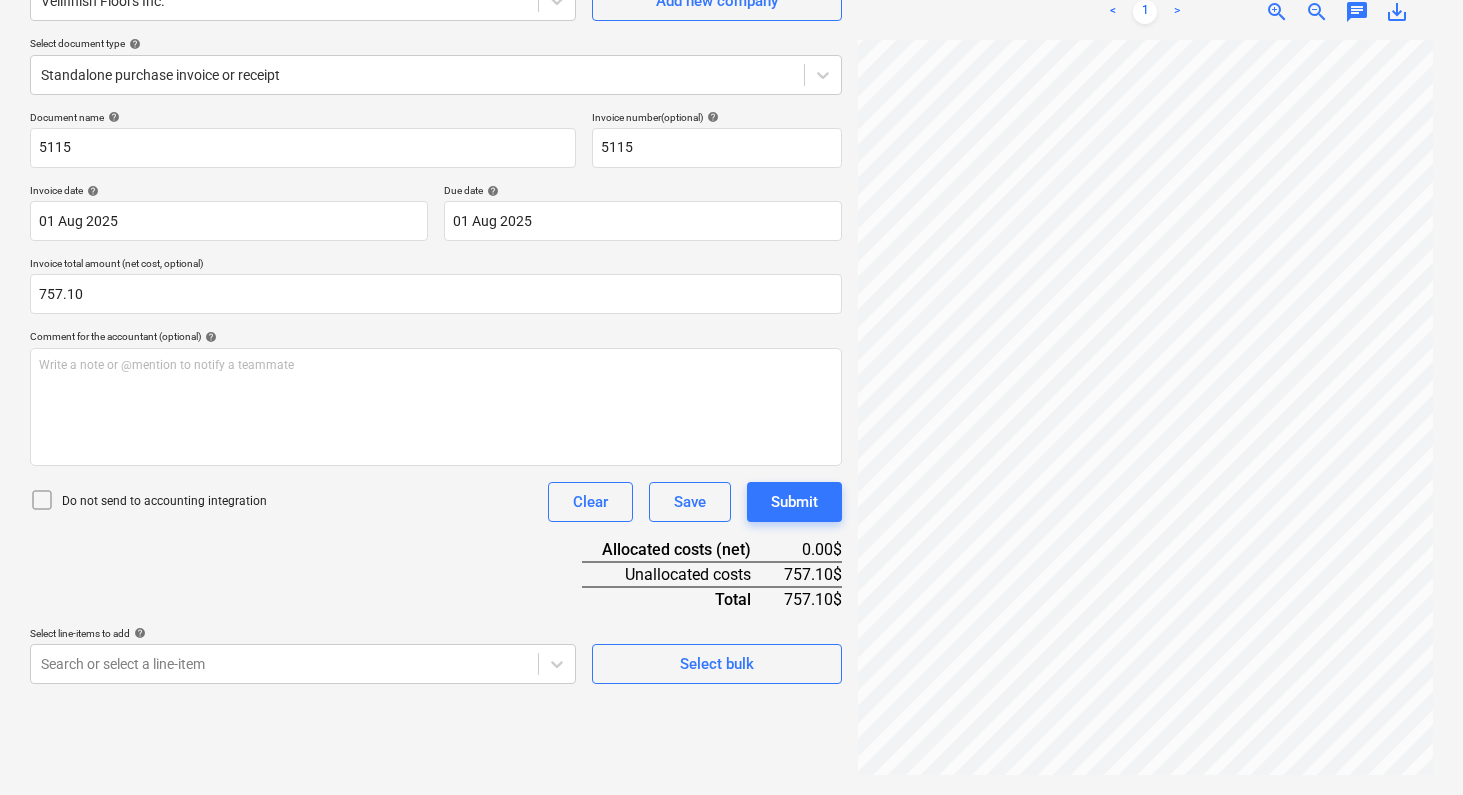click on "Document name help 5115 Invoice number  (optional) help 5115 Invoice date help [DATE] [DATE] Press the down arrow key to interact with the calendar and
select a date. Press the question mark key to get the keyboard shortcuts for changing dates. Due date help [DATE] [DATE] Press the down arrow key to interact with the calendar and
select a date. Press the question mark key to get the keyboard shortcuts for changing dates. Invoice total amount (net cost, optional) 757.10 Comment for the accountant (optional) help Write a note or @mention to notify a teammate ﻿ Do not send to accounting integration Clear Save Submit Allocated costs (net) 0.00$ Unallocated costs 757.10$ Total 757.10$ Select line-items to add help Search or select a line-item Select bulk" at bounding box center (436, 397) 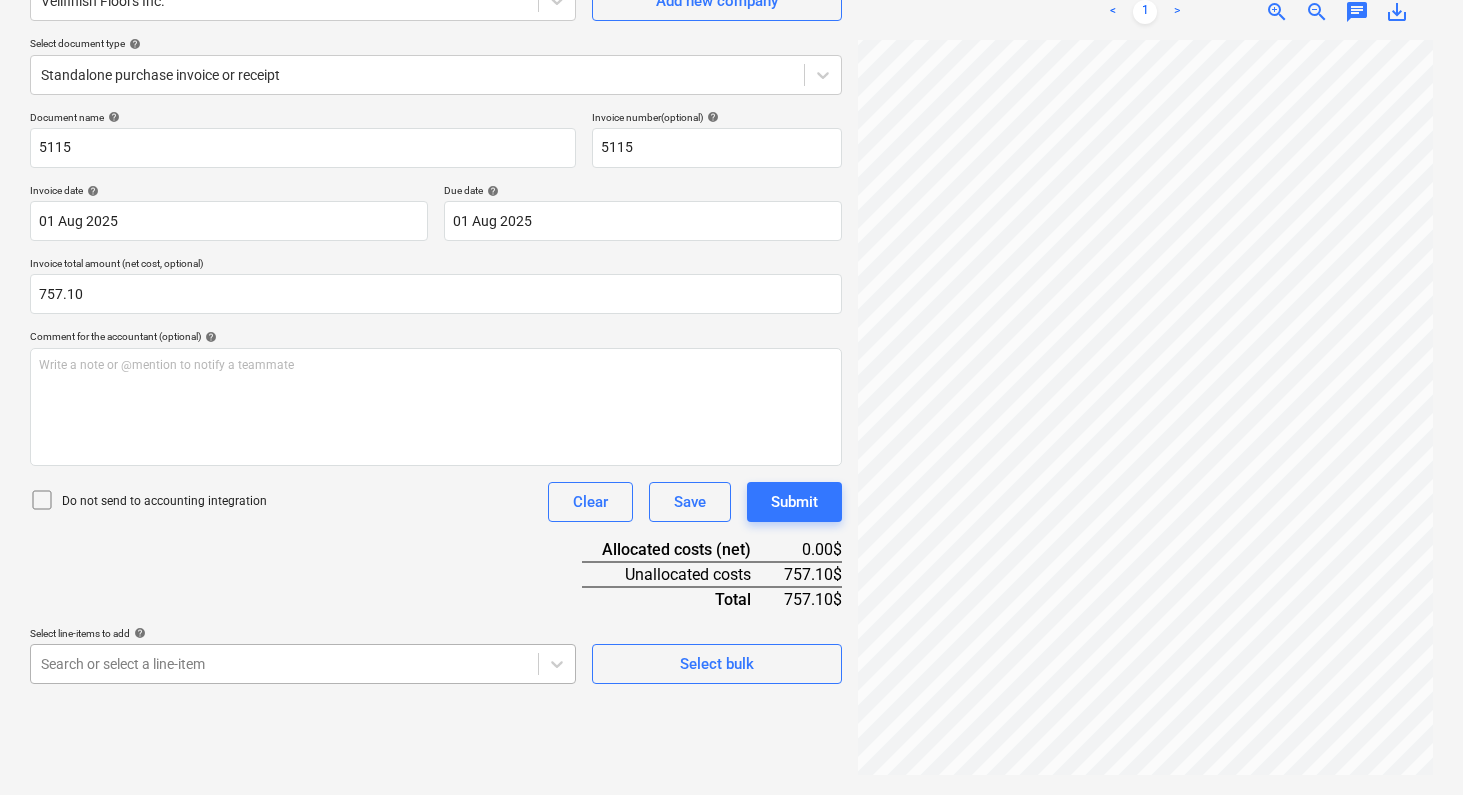 click on "Sales Projects Contacts Company Inbox 4 format_size keyboard_arrow_down help search Search notifications 0 keyboard_arrow_down [INITIALS]. [LASTNAME] keyboard_arrow_down 180 Park Budget 7 Client contract Payment applications Purchase orders Costs Income Files 2 Analytics Settings Create new document Select company Vellfinish Floors Inc.   Add new company Select document type help Standalone purchase invoice or receipt Document name help 5115 Invoice number  (optional) help 5115 Invoice date help [DATE] [DATE] Press the down arrow key to interact with the calendar and
select a date. Press the question mark key to get the keyboard shortcuts for changing dates. Due date help [DATE] [DATE] Press the down arrow key to interact with the calendar and
select a date. Press the question mark key to get the keyboard shortcuts for changing dates. Invoice total amount (net cost, optional) 757.10 Comment for the accountant (optional) help Write a note or @mention to notify a teammate ﻿ Clear Save Submit <" at bounding box center (731, 197) 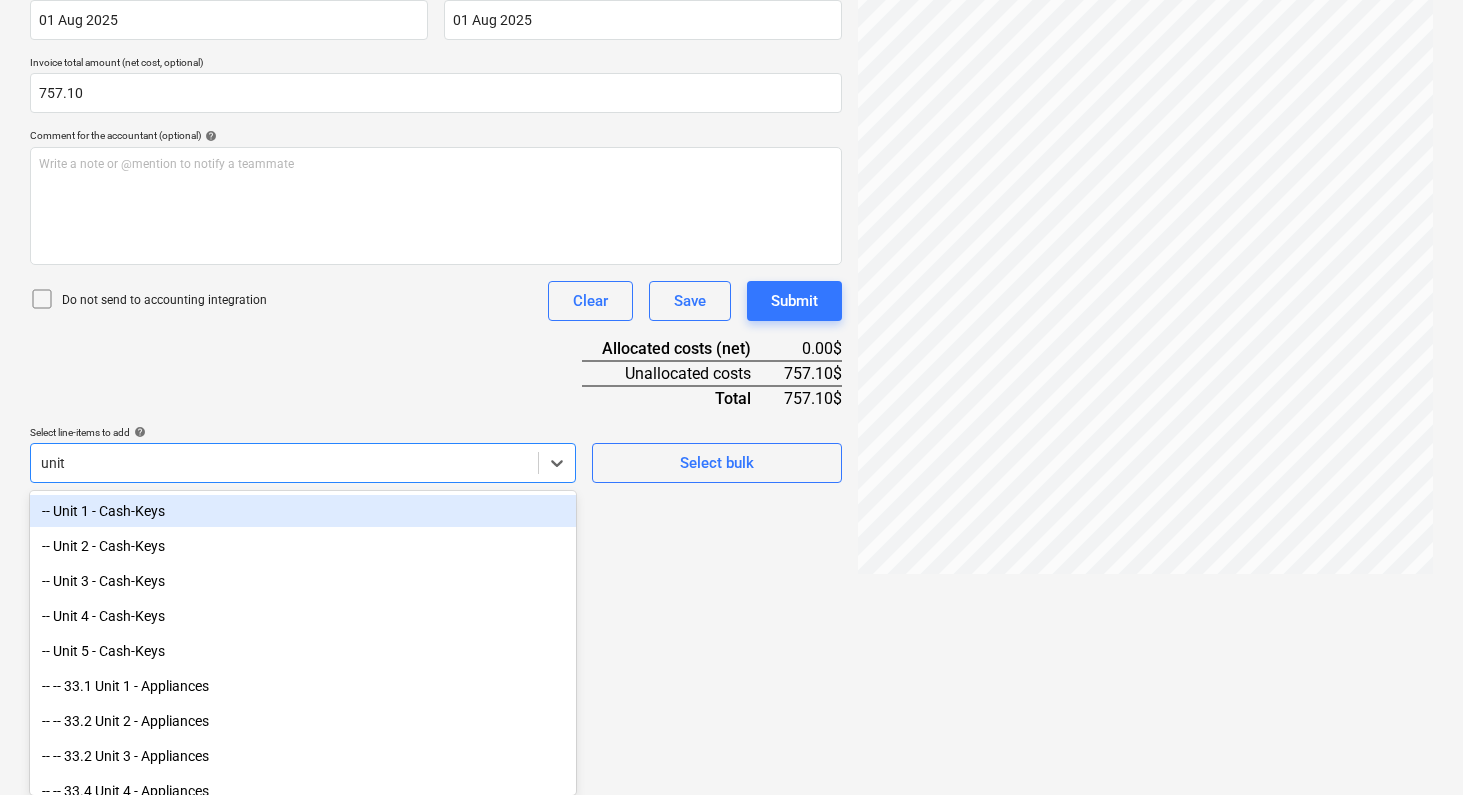 type on "unit 3" 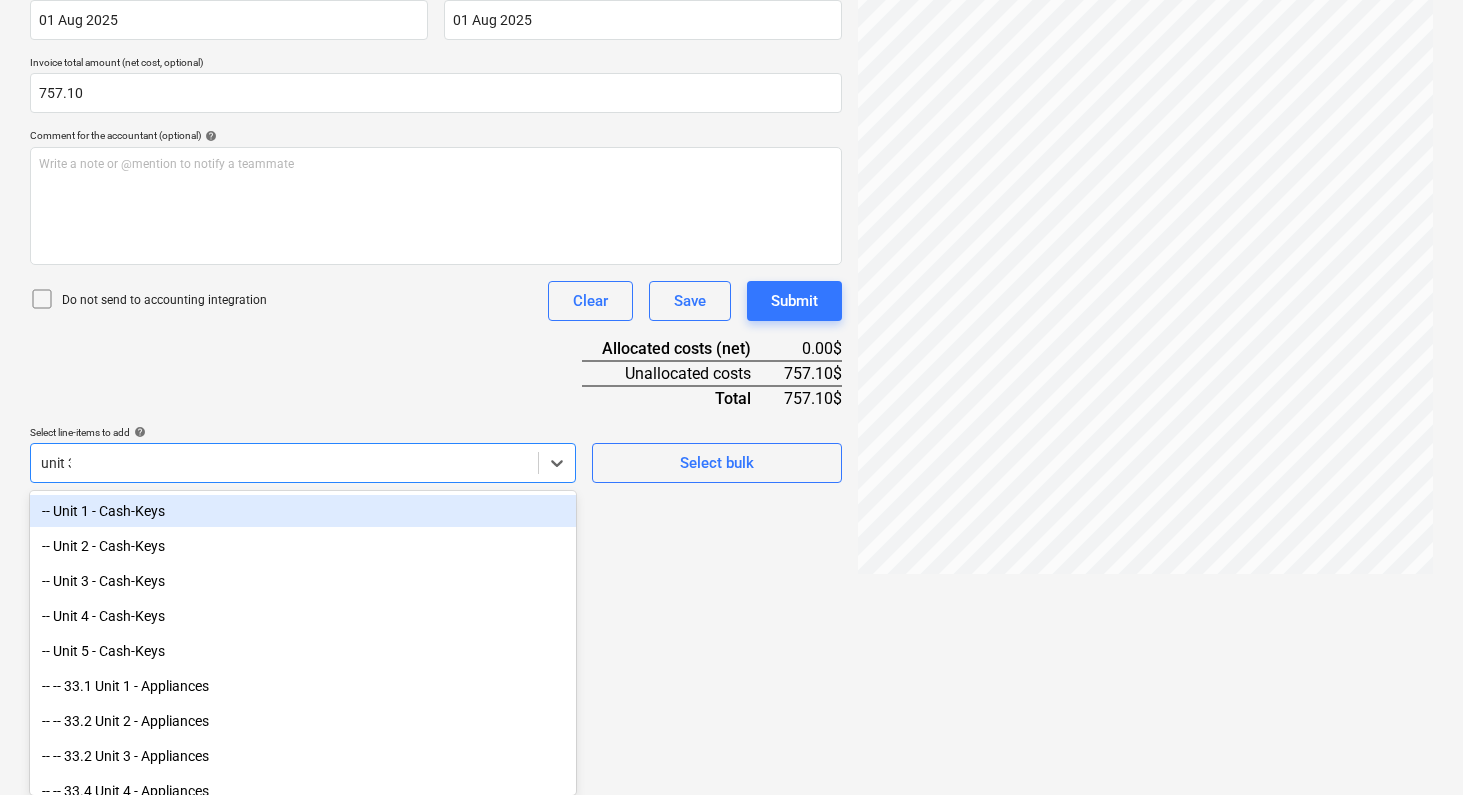 scroll, scrollTop: 365, scrollLeft: 0, axis: vertical 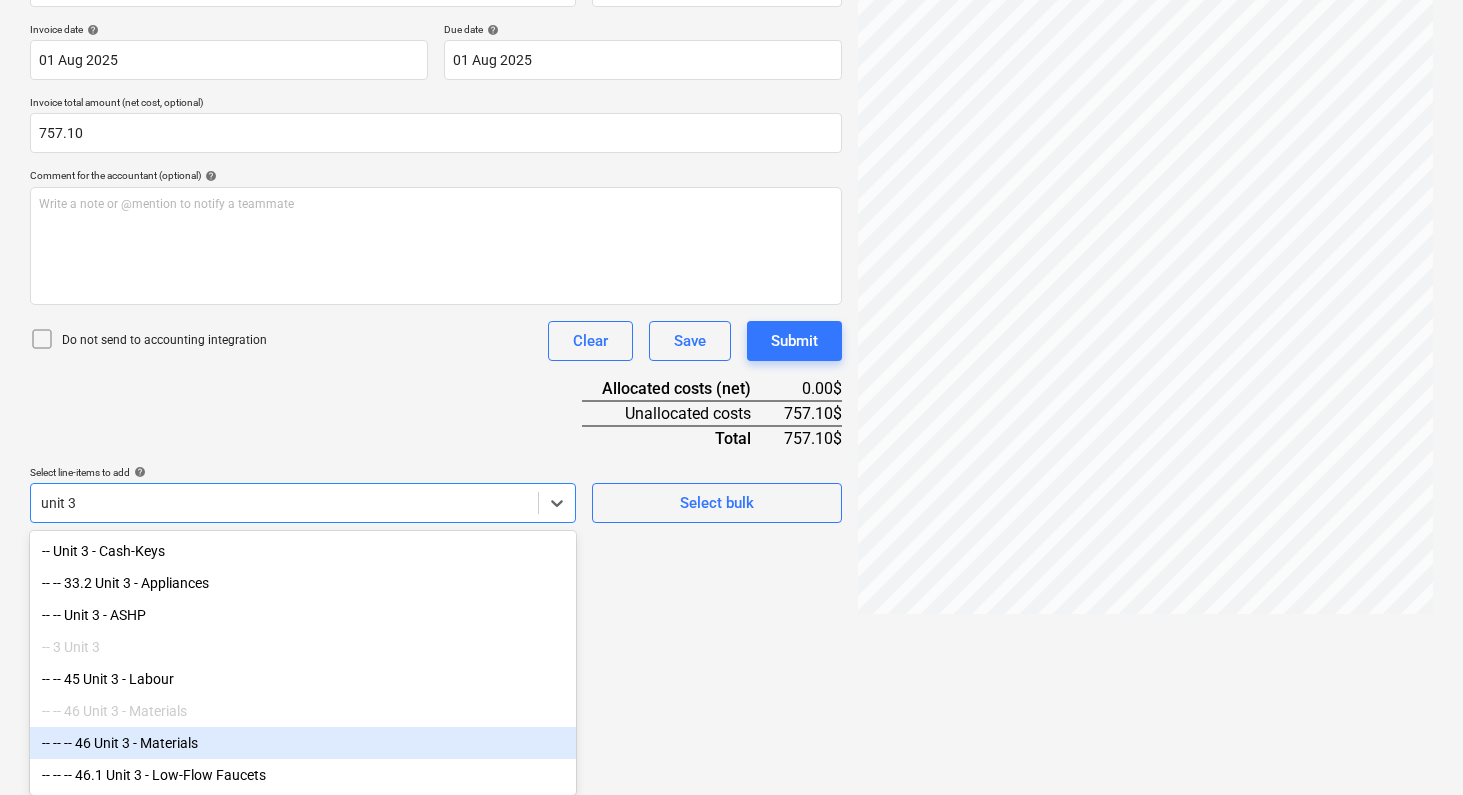 click on "-- -- --  46 Unit 3 - Materials" at bounding box center [303, 743] 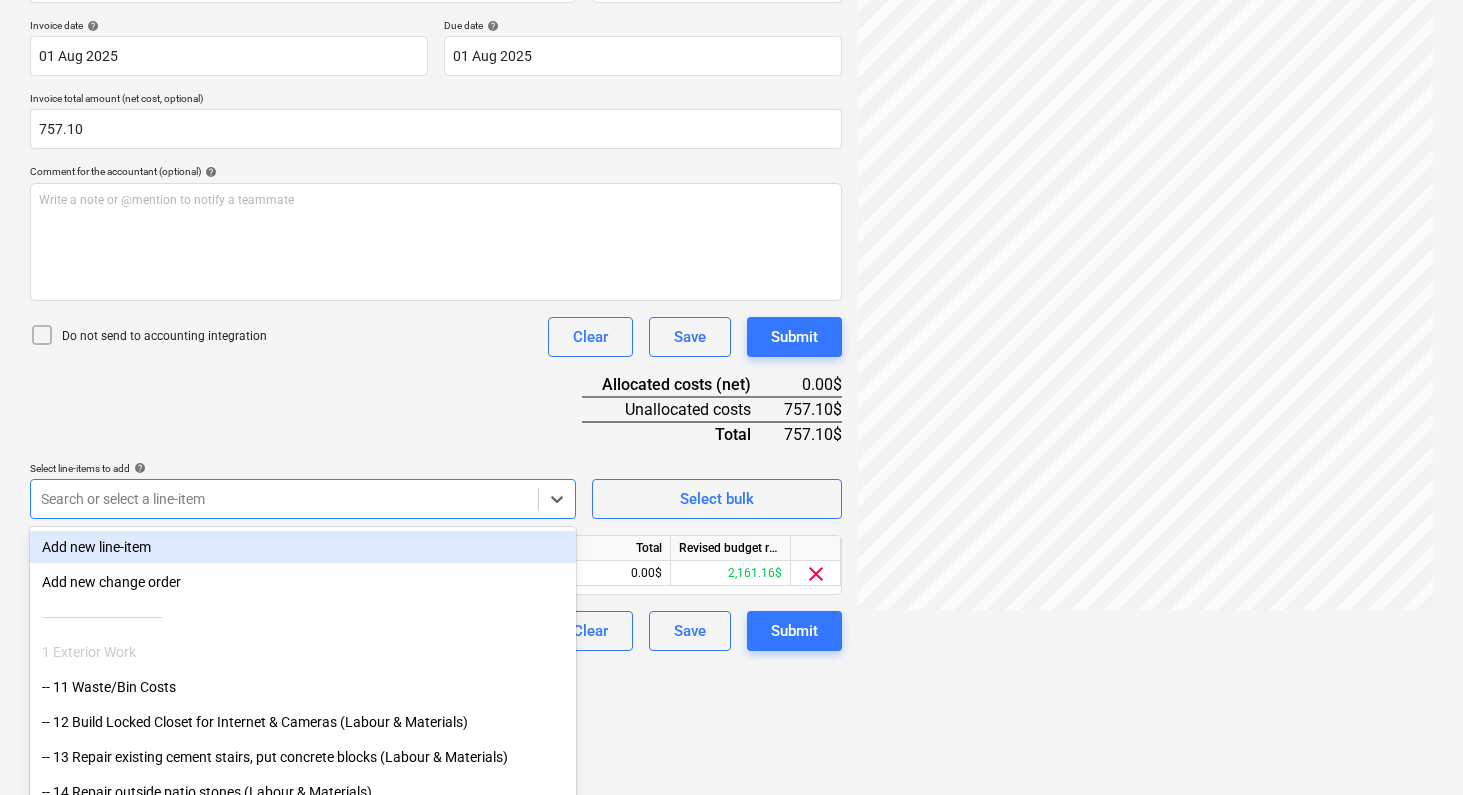 click on "Document name help 5115 Invoice number  (optional) help 5115 Invoice date help [DATE] [DATE] Press the down arrow key to interact with the calendar and
select a date. Press the question mark key to get the keyboard shortcuts for changing dates. Due date help [DATE] [DATE] Press the down arrow key to interact with the calendar and
select a date. Press the question mark key to get the keyboard shortcuts for changing dates. Invoice total amount (net cost, optional) 757.10 Comment for the accountant (optional) help Write a note or @mention to notify a teammate ﻿ Do not send to accounting integration Clear Save Submit Allocated costs (net) 0.00$ Unallocated costs 757.10$ Total 757.10$ Select line-items to add help option -- -- --  46 Unit 3 - Materials, selected. Search or select a line-item Select bulk Line-item name Unit Quantity Unit price Total Revised budget remaining 46 Unit 3 - Materials 0.00 0.00 0.00$ 2,161.16$ clear Do not send to accounting integration Clear Save Submit" at bounding box center [436, 298] 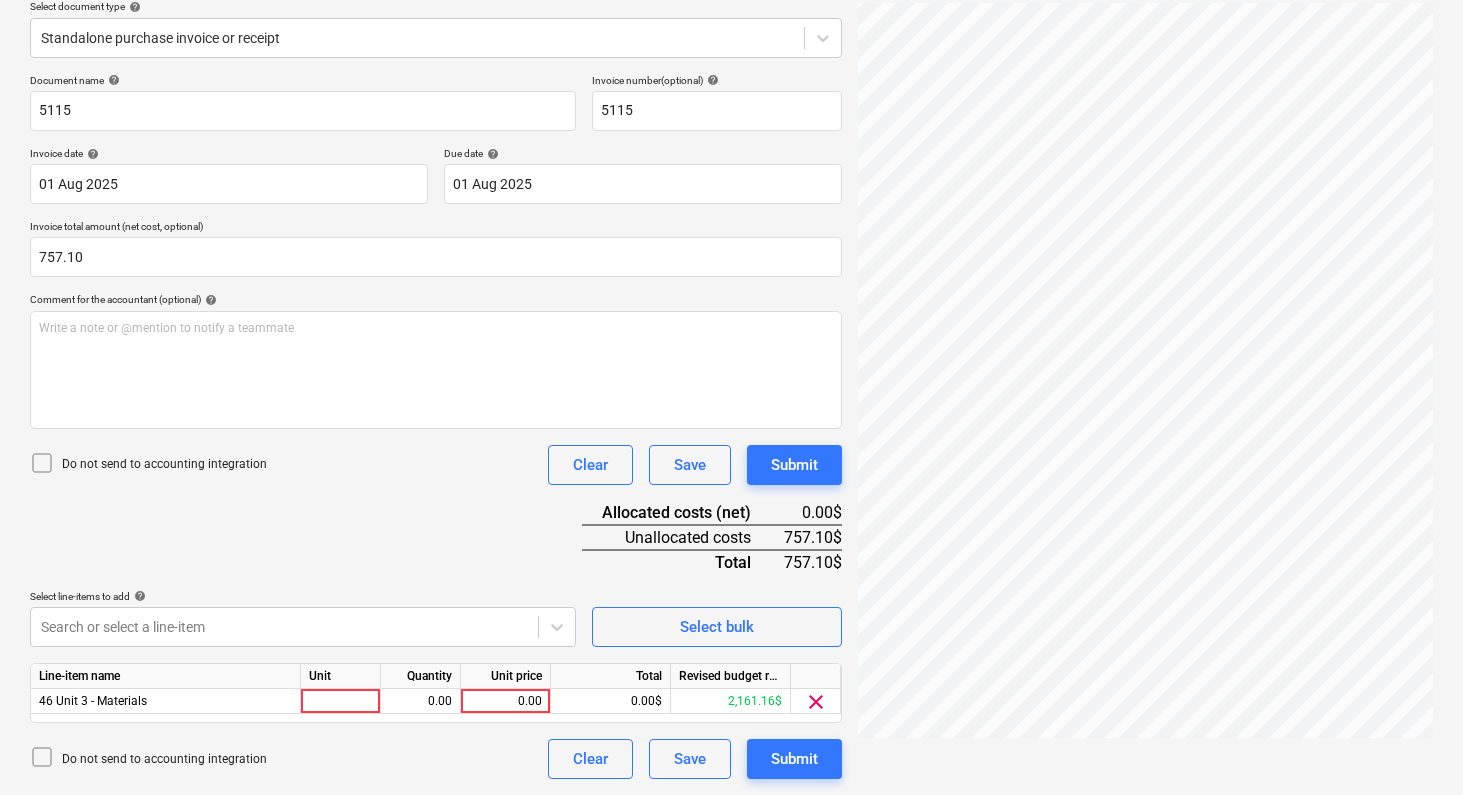 scroll, scrollTop: 237, scrollLeft: 0, axis: vertical 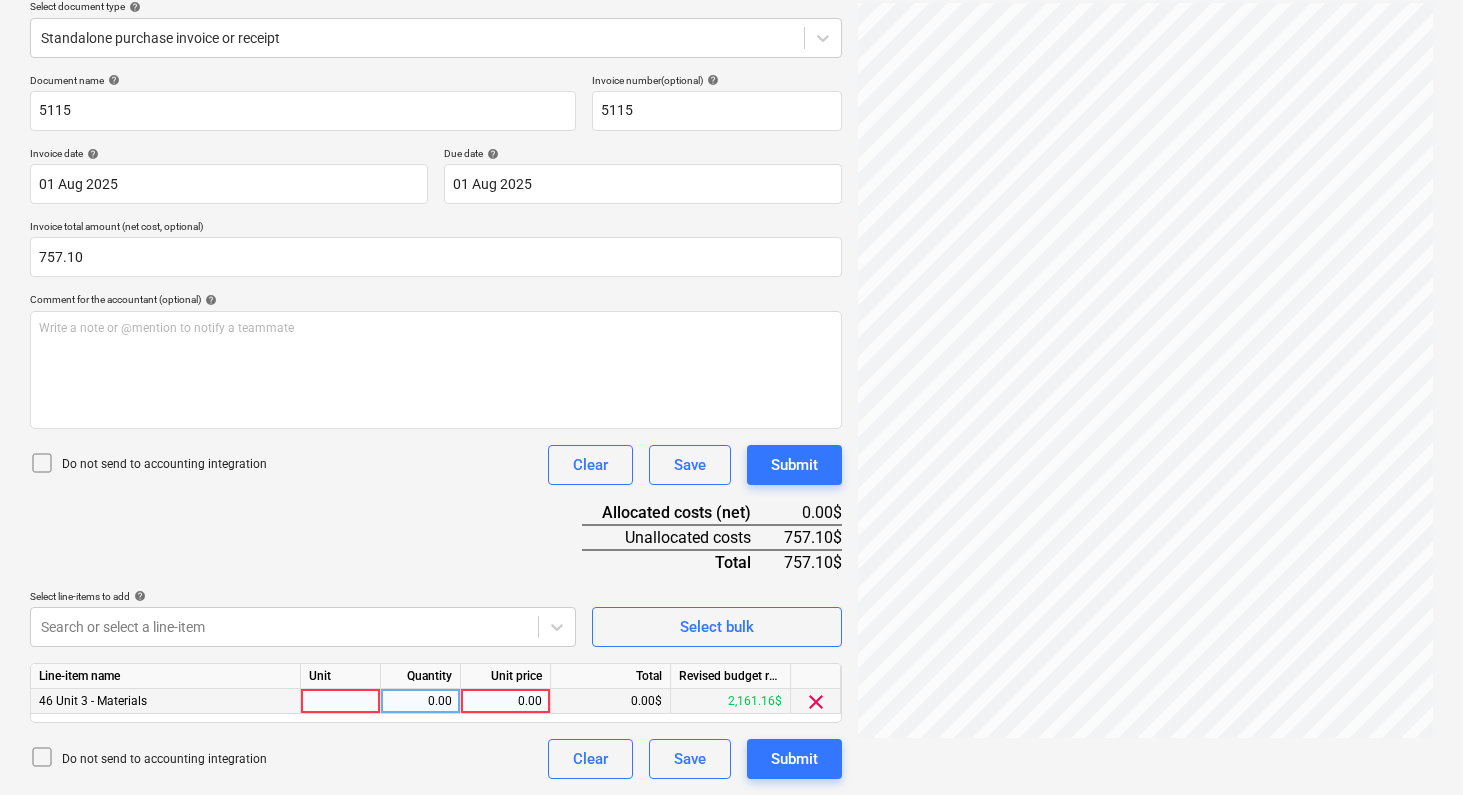 click at bounding box center [341, 701] 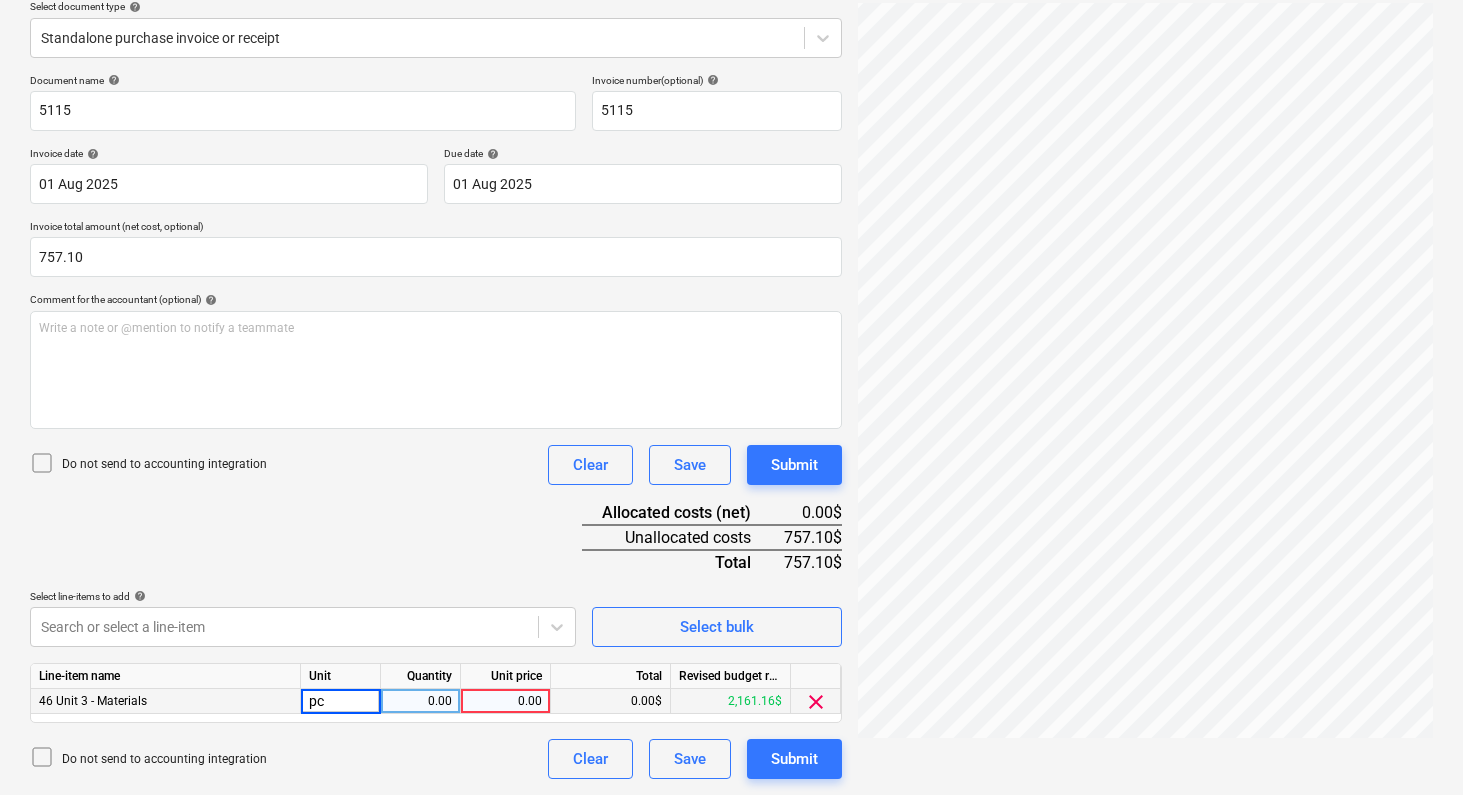 type on "pcs" 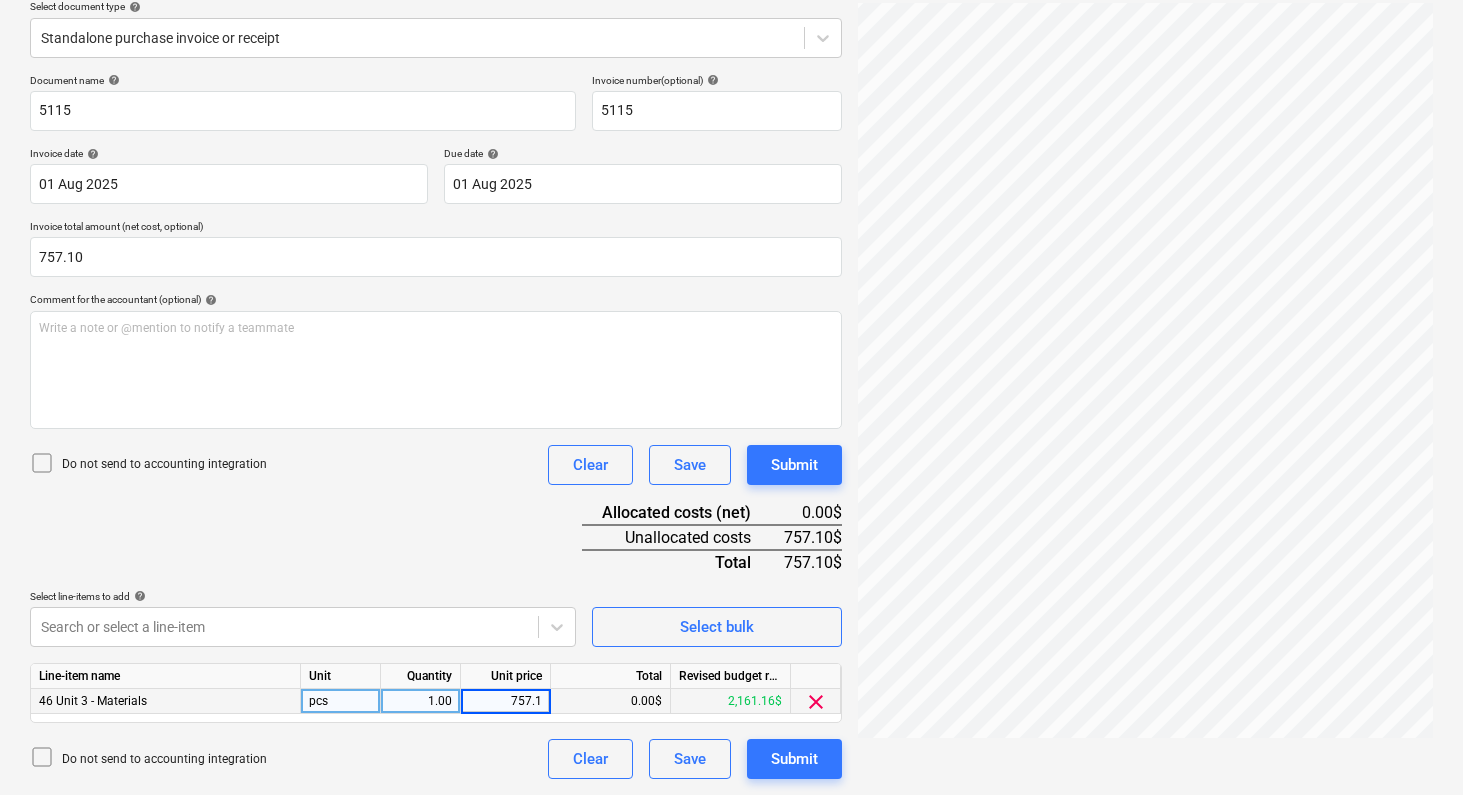 type on "757.10" 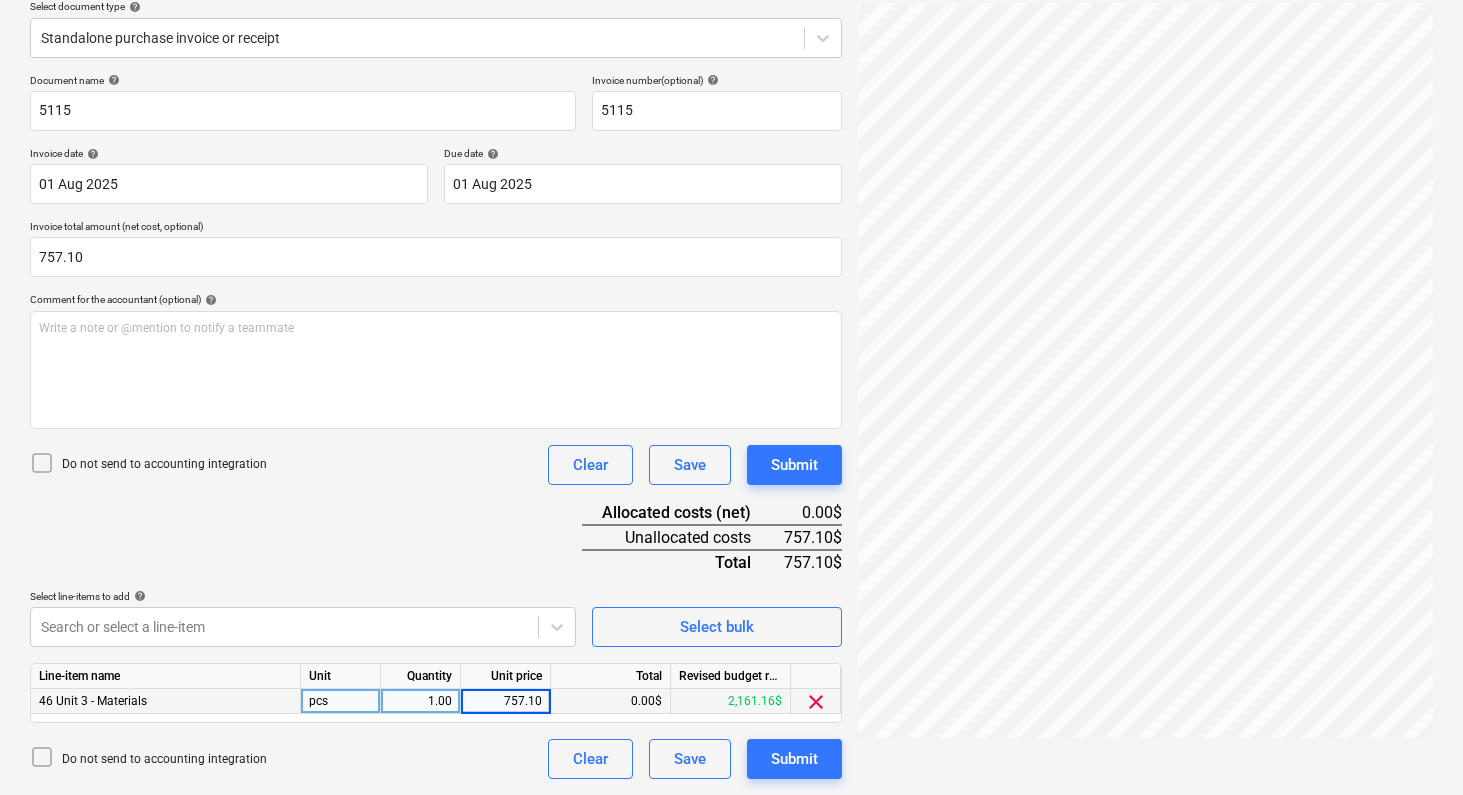 click on "Document name help 5115 Invoice number  (optional) help 5115 Invoice date help [DATE] [DATE] Press the down arrow key to interact with the calendar and
select a date. Press the question mark key to get the keyboard shortcuts for changing dates. Due date help [DATE] [DATE] Press the down arrow key to interact with the calendar and
select a date. Press the question mark key to get the keyboard shortcuts for changing dates. Invoice total amount (net cost, optional) 757.10 Comment for the accountant (optional) help Write a note or @mention to notify a teammate ﻿ Do not send to accounting integration Clear Save Submit Allocated costs (net) 0.00$ Unallocated costs 757.10$ Total 757.10$ Select line-items to add help Search or select a line-item Select bulk Line-item name Unit Quantity Unit price Total Revised budget remaining 46 Unit 3 - Materials pcs 1.00 757.10 0.00$ 2,161.16$ clear Do not send to accounting integration Clear Save Submit" at bounding box center (436, 426) 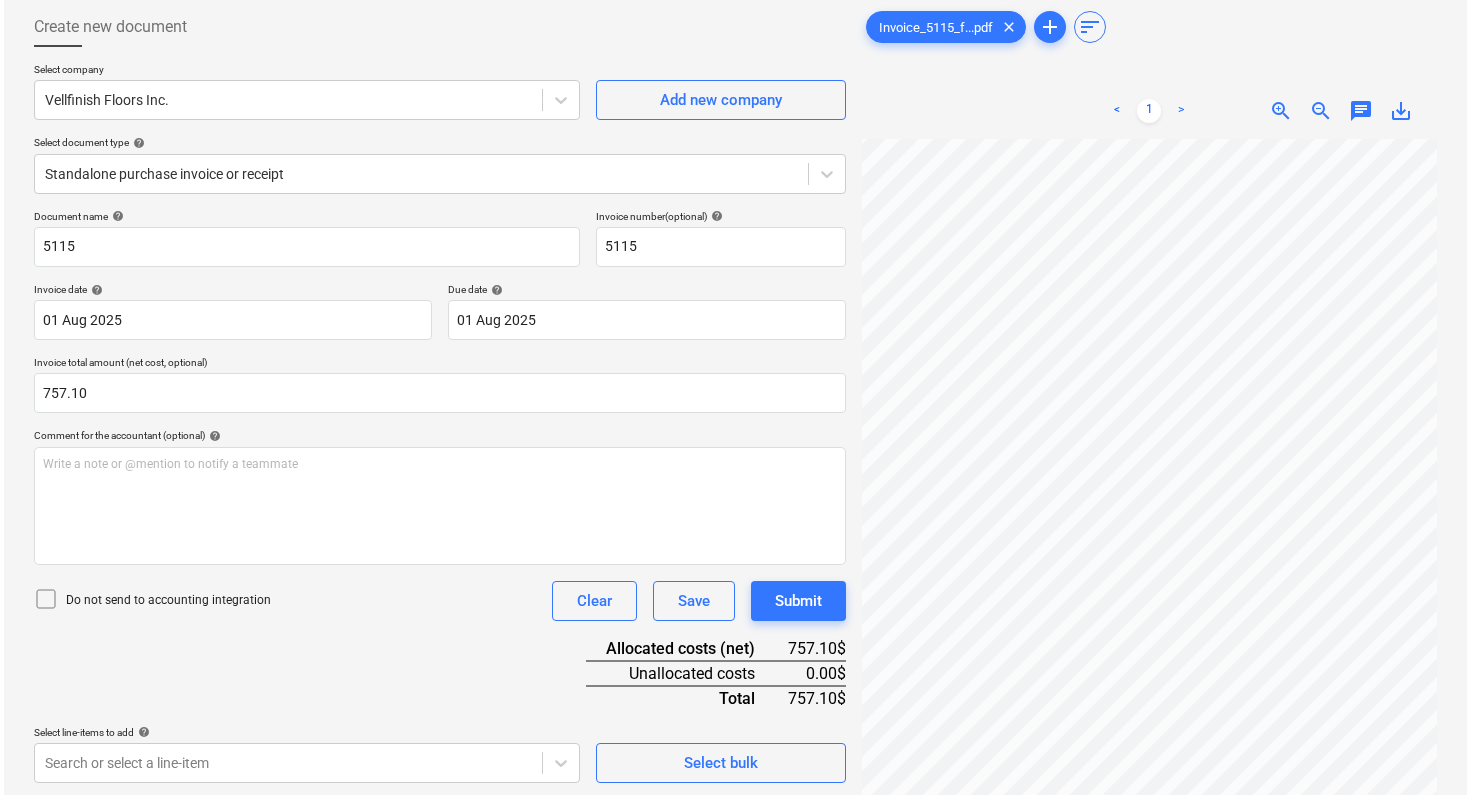 scroll, scrollTop: 237, scrollLeft: 0, axis: vertical 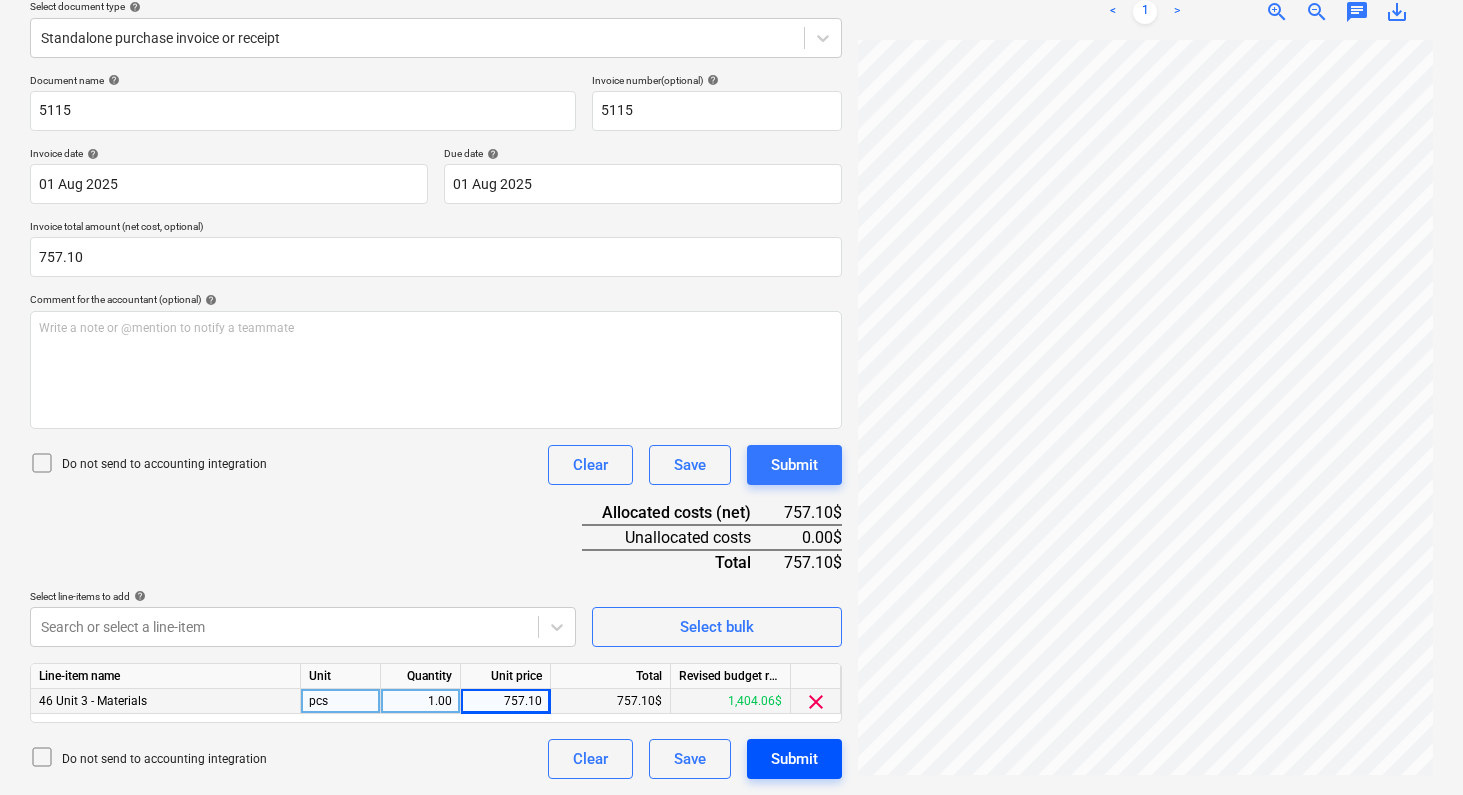 click on "Submit" at bounding box center (794, 759) 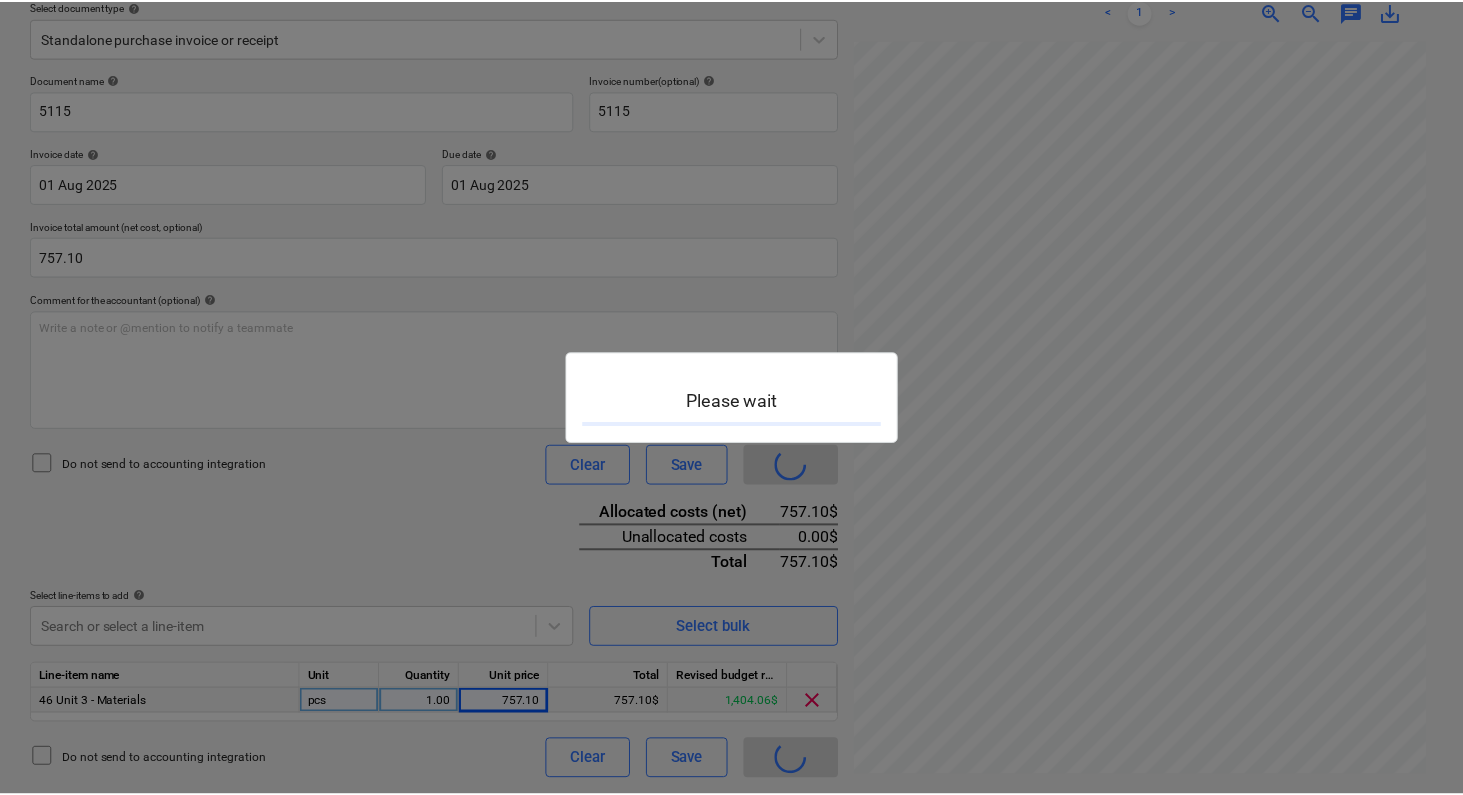 scroll, scrollTop: 0, scrollLeft: 0, axis: both 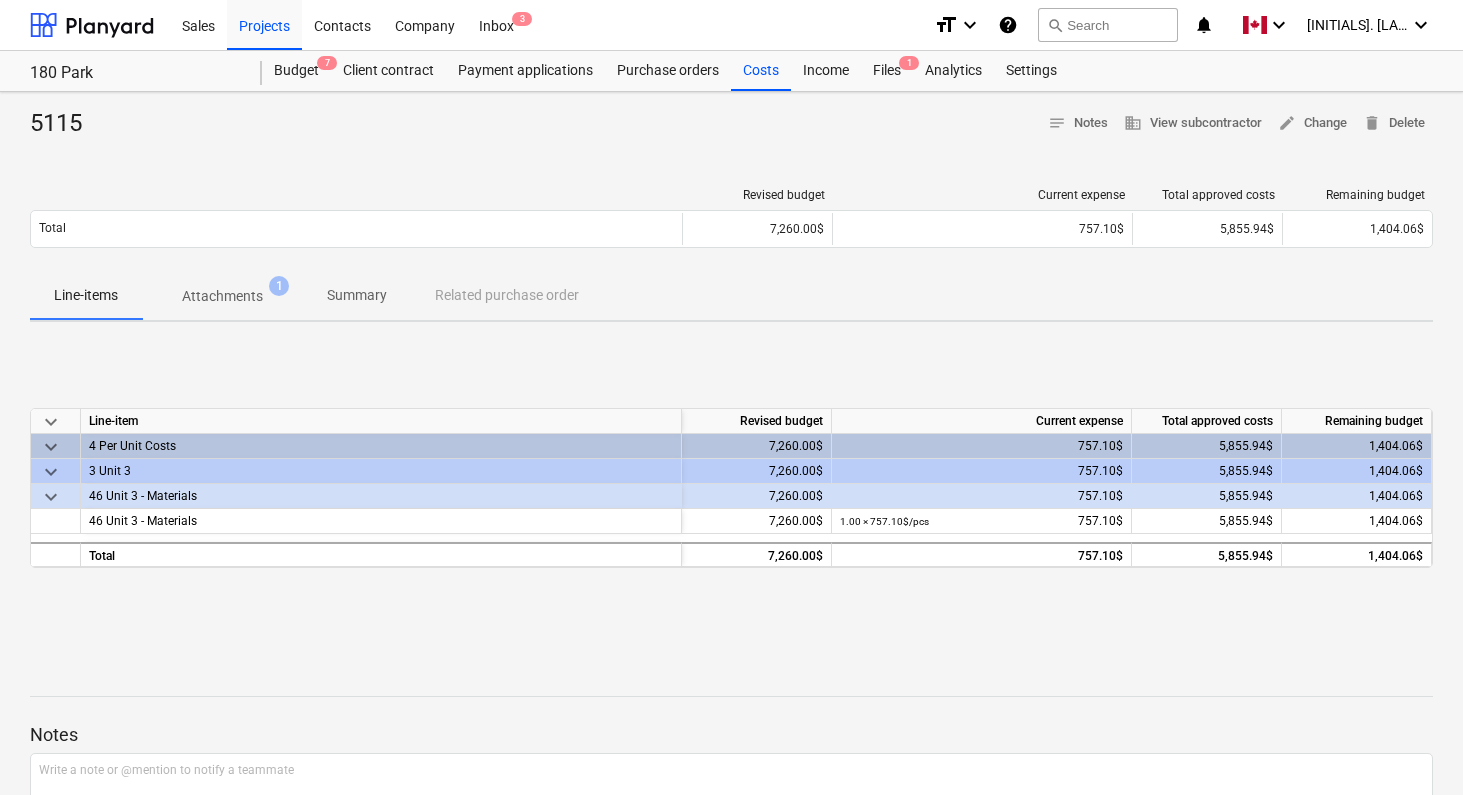 click at bounding box center [731, 662] 